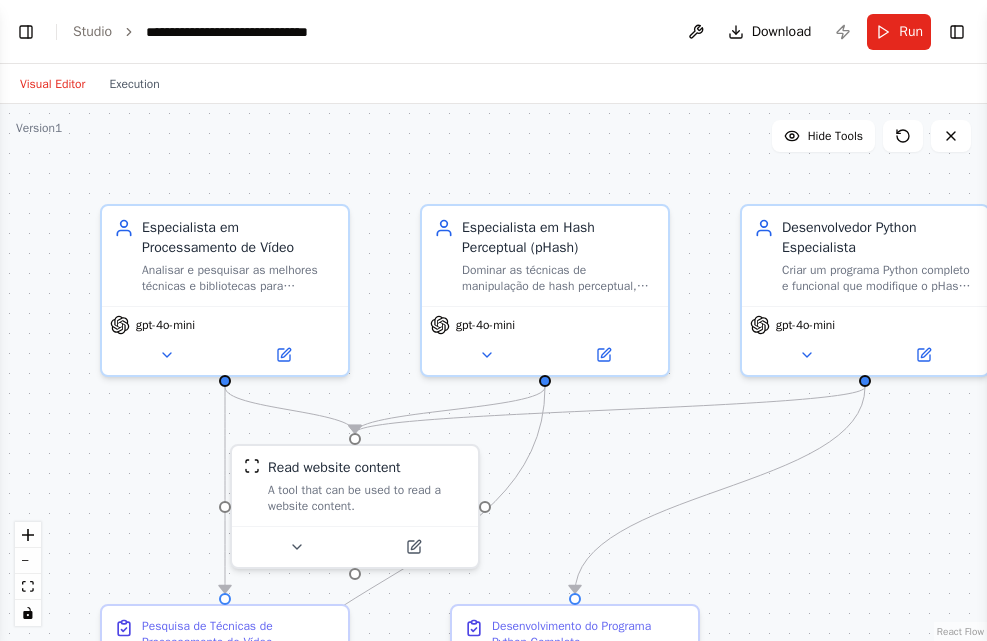 scroll, scrollTop: 0, scrollLeft: 0, axis: both 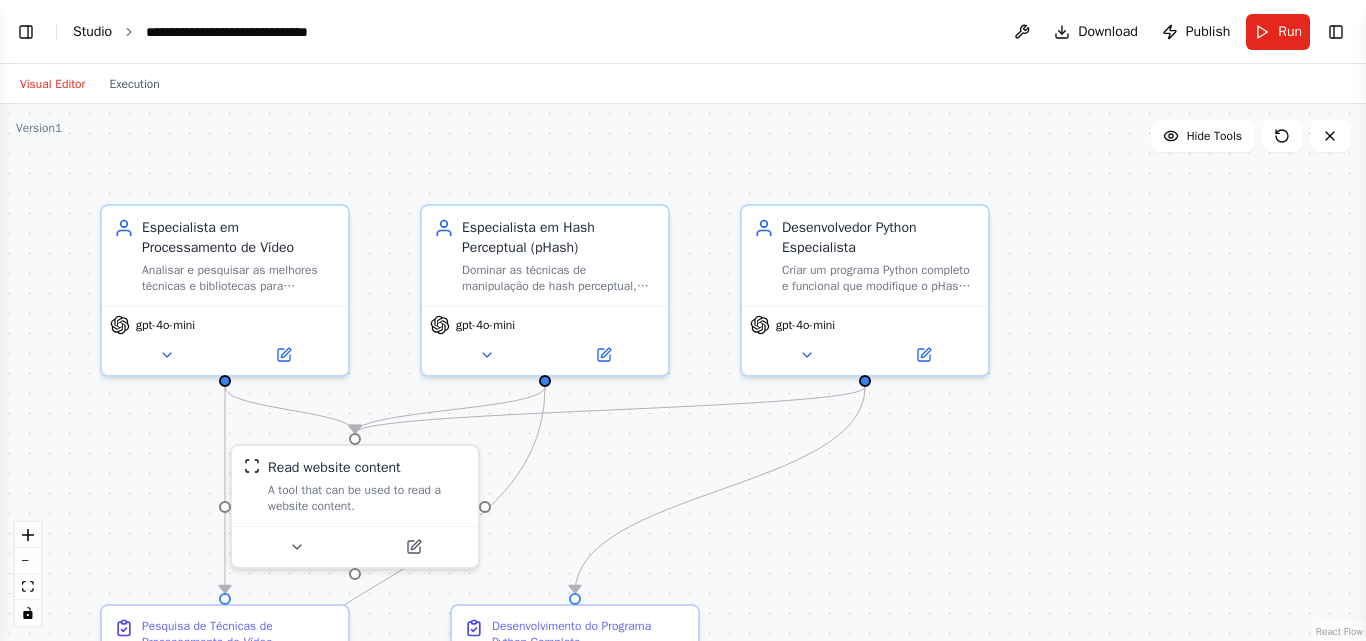 click on "Studio" at bounding box center [92, 31] 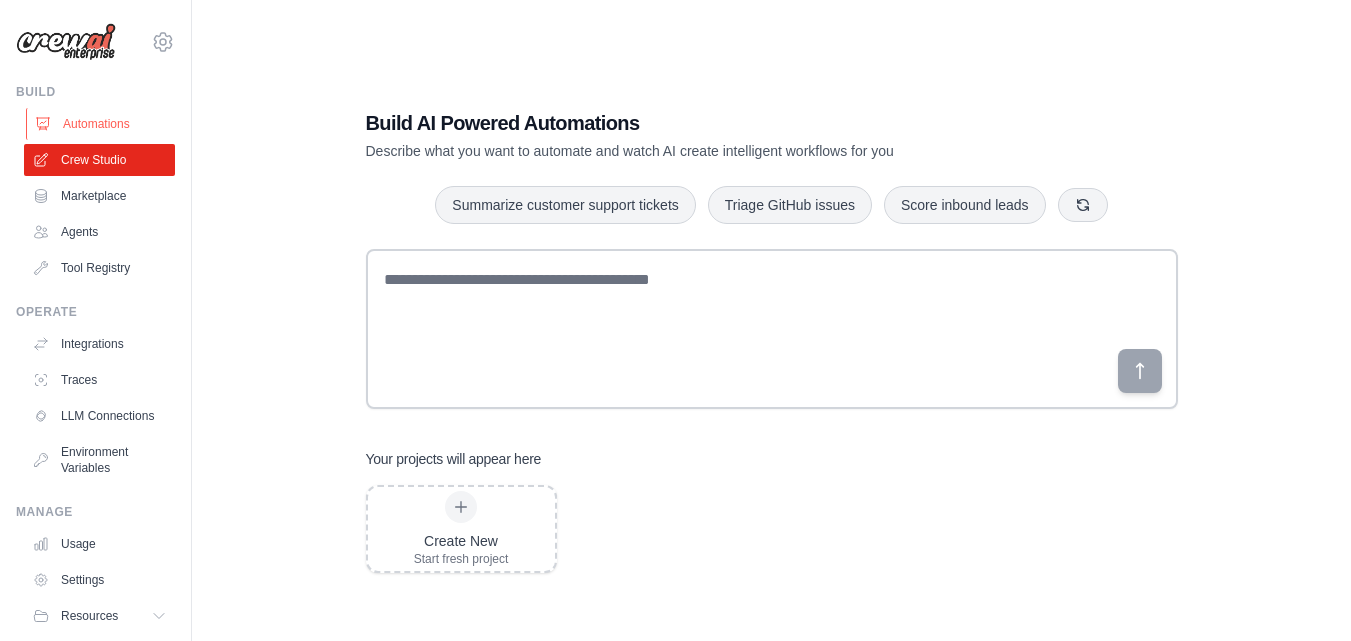 scroll, scrollTop: 0, scrollLeft: 0, axis: both 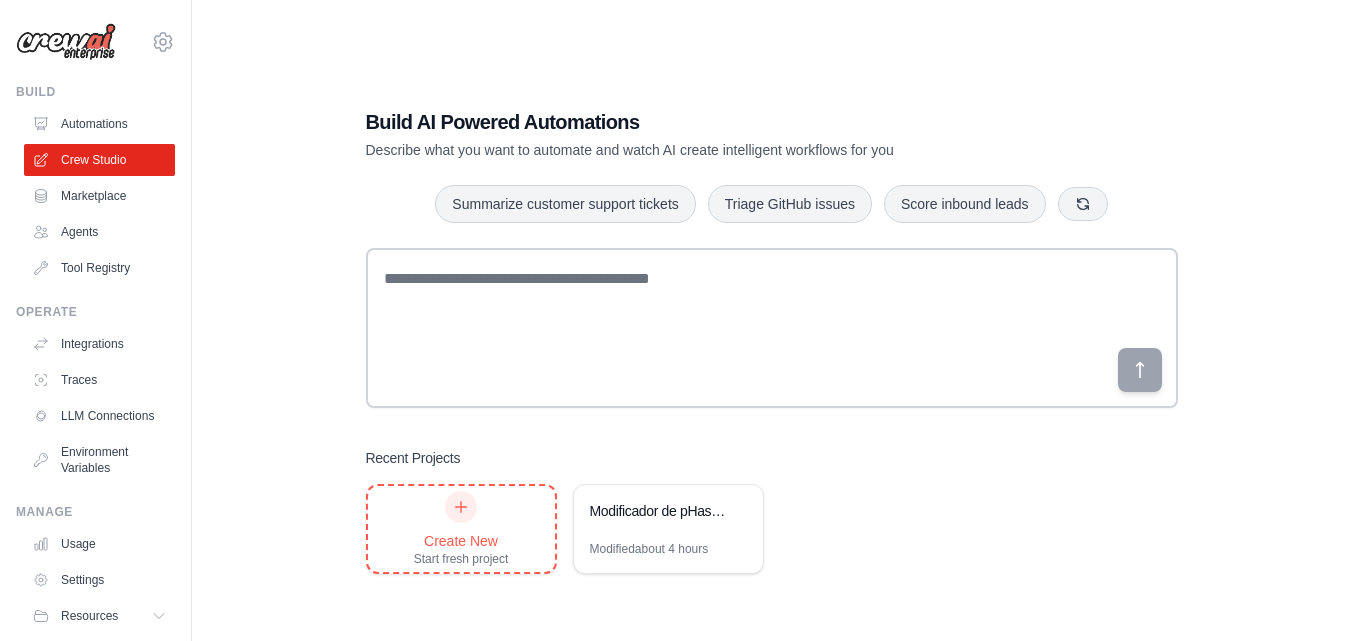 click on "Create New" at bounding box center (461, 541) 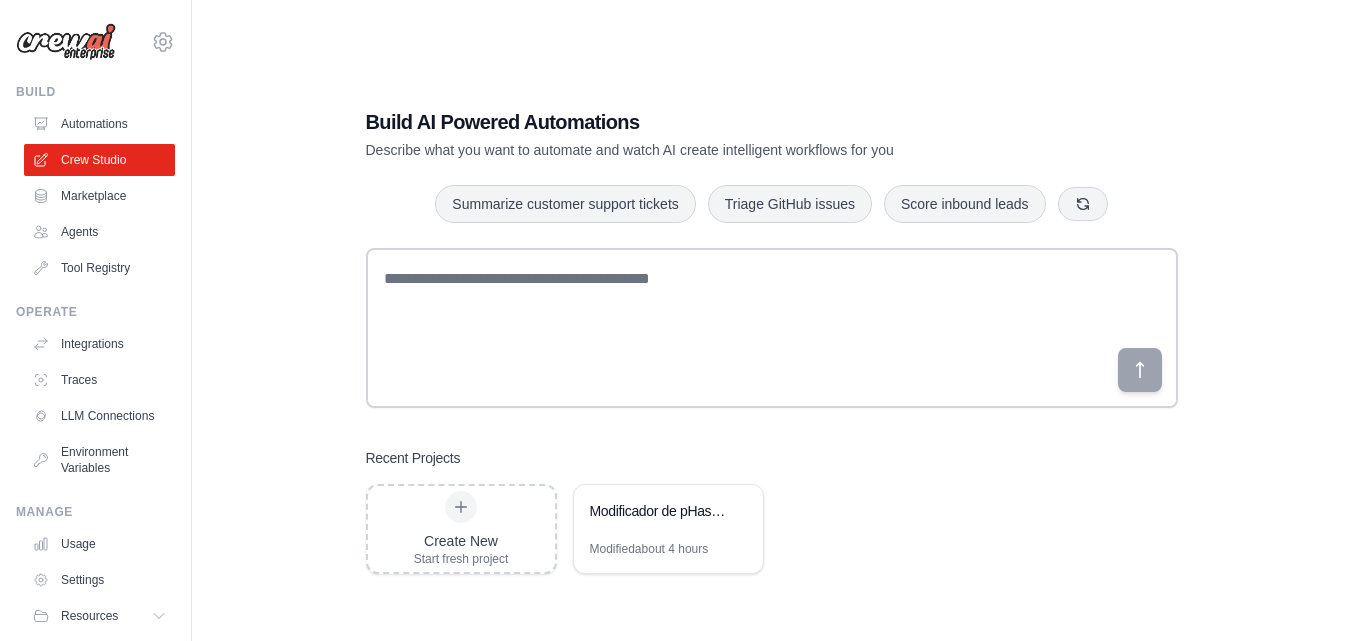 click on "Recent Projects Create New Start fresh project Modificador de pHash para Vídeos Modified about 4 hours" at bounding box center [772, 511] 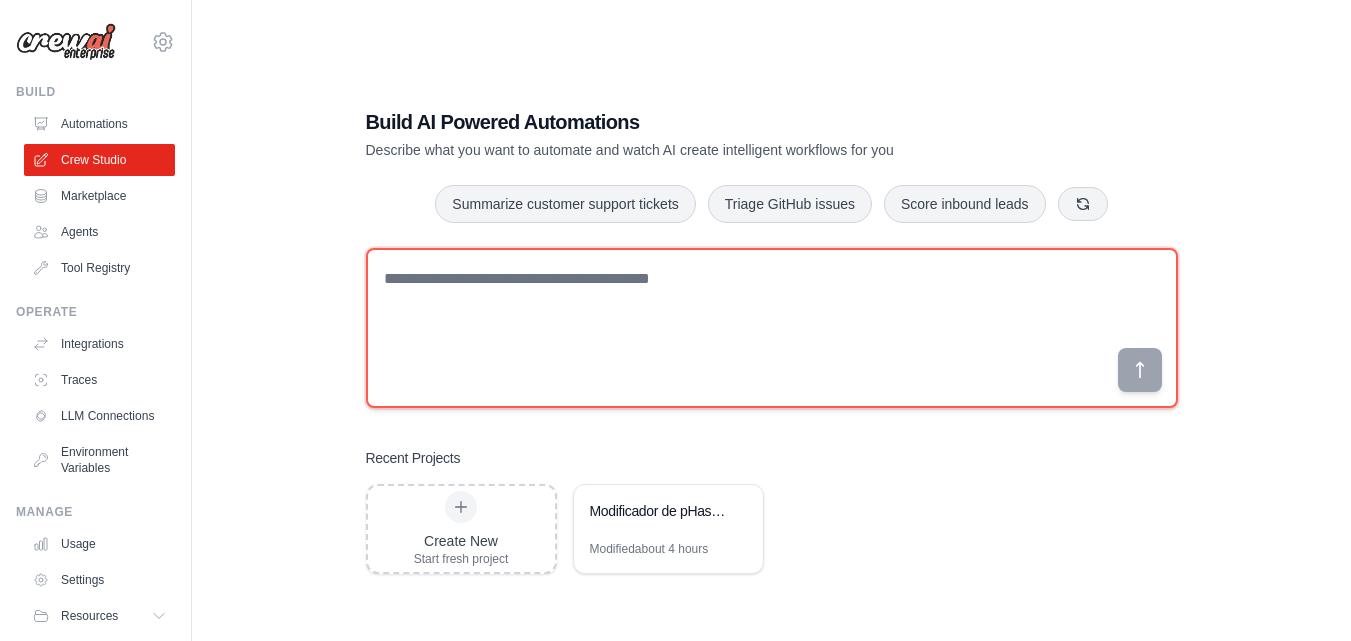 click at bounding box center [772, 328] 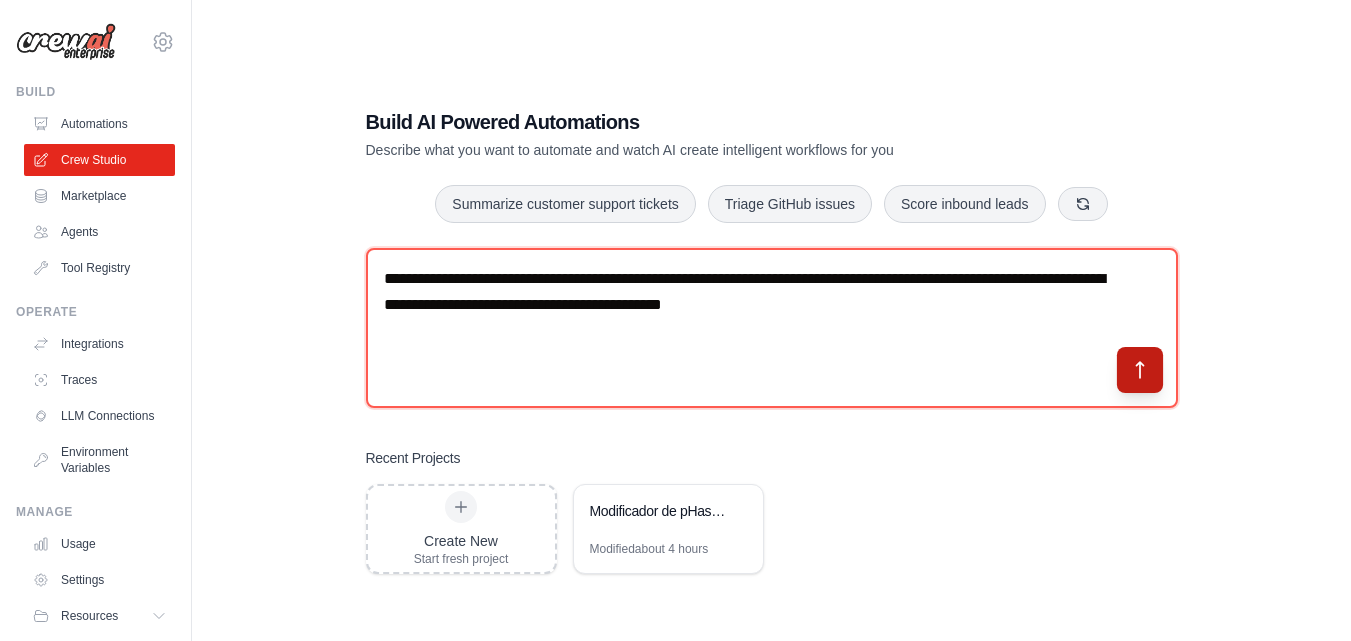 type on "**********" 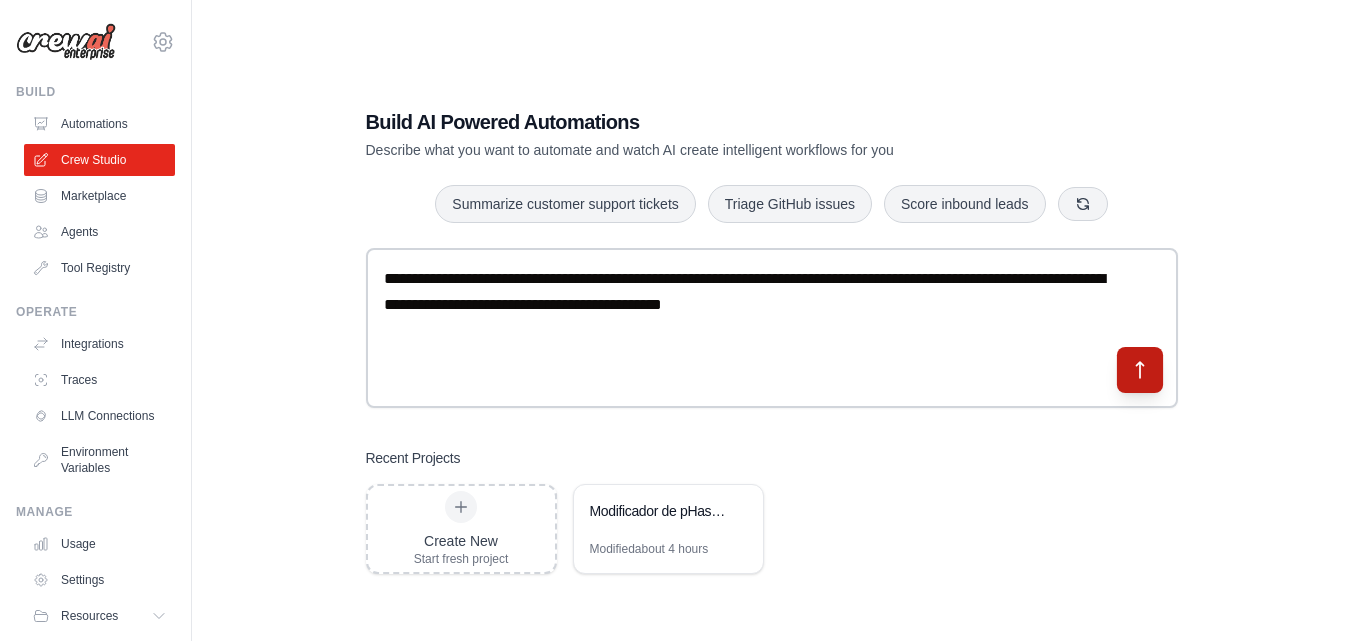 click 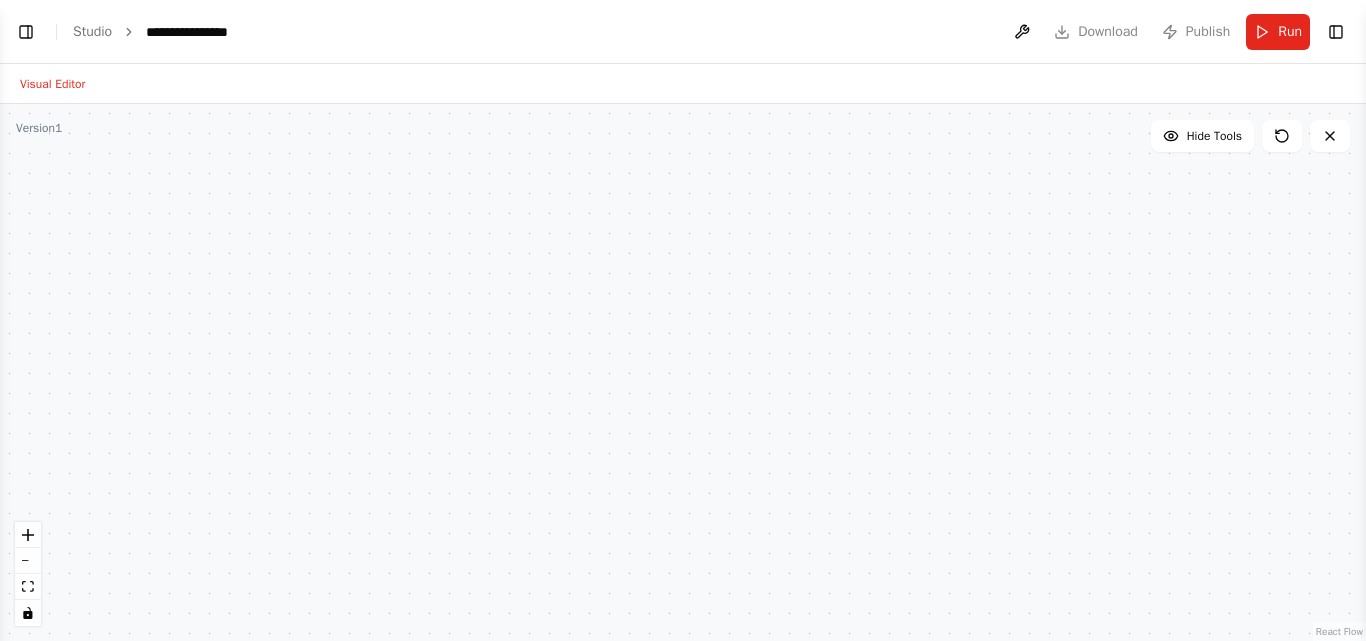 scroll, scrollTop: 0, scrollLeft: 0, axis: both 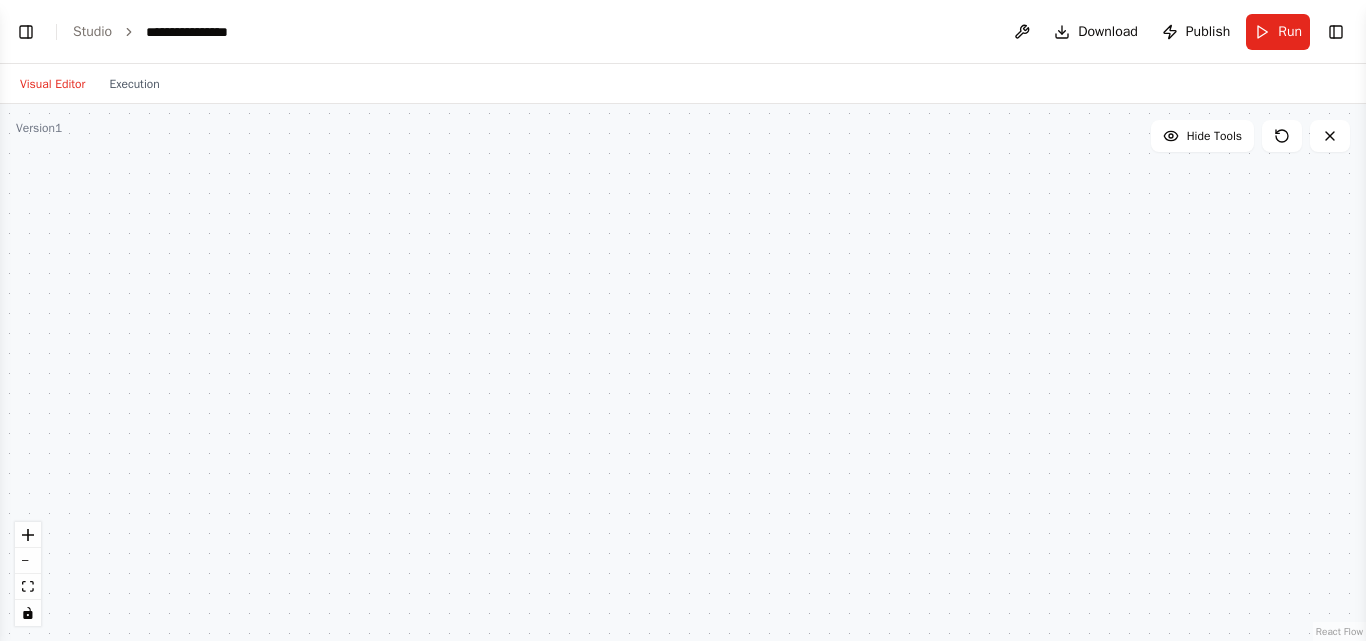 click on "Visual Editor" at bounding box center (52, 84) 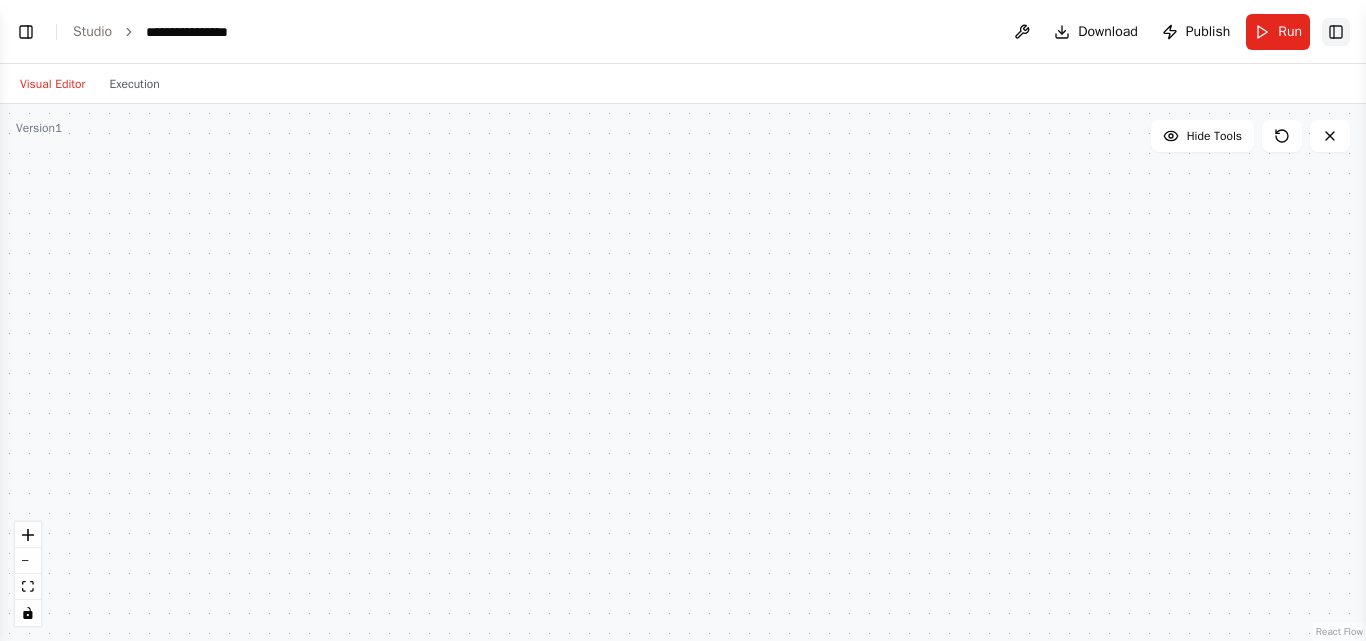click on "Toggle Right Sidebar" at bounding box center [1336, 32] 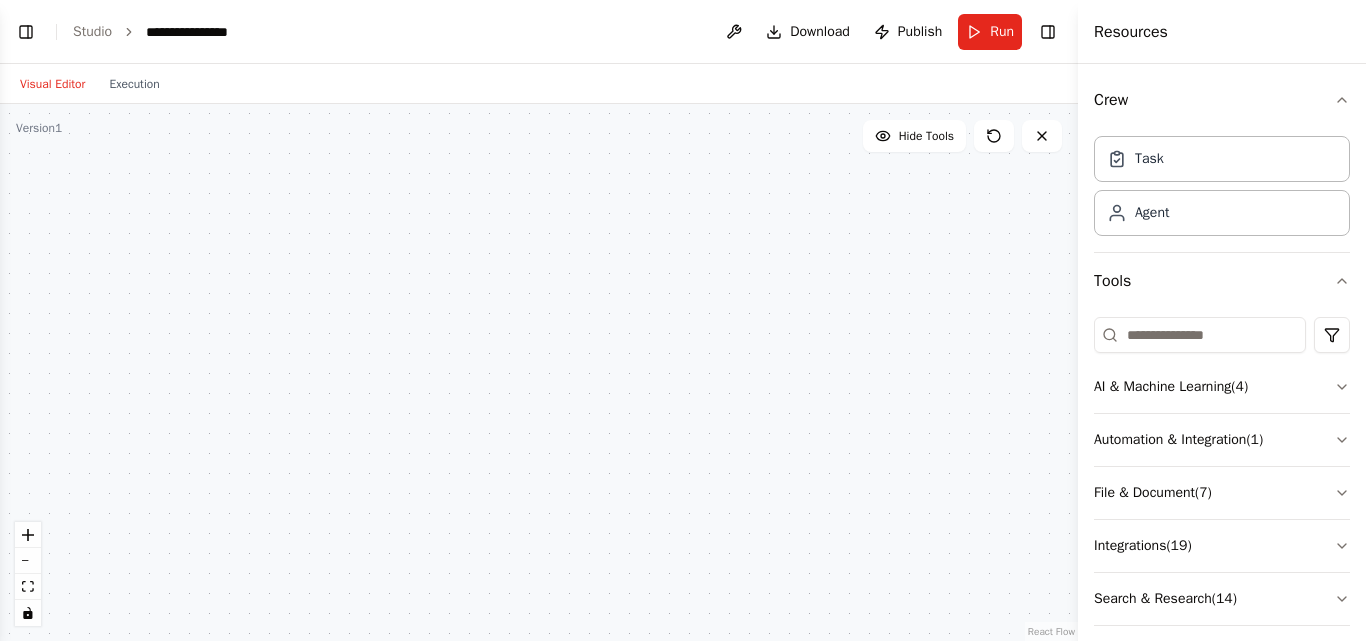 click at bounding box center [539, 372] 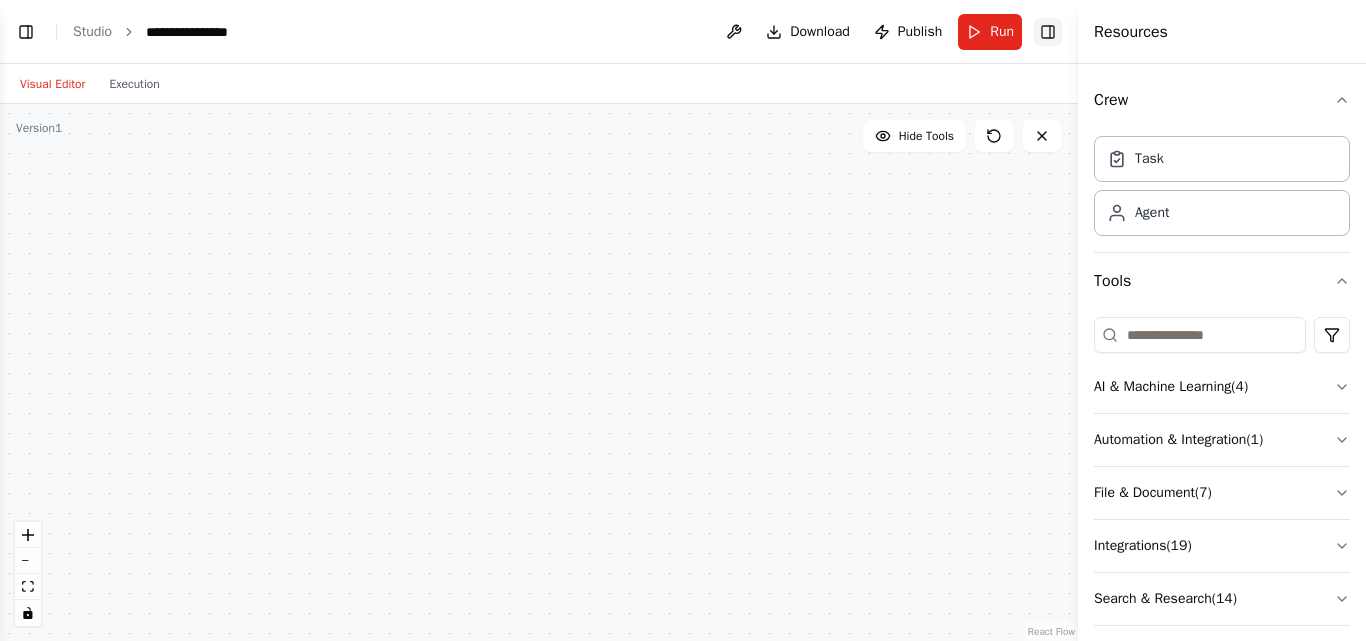 click on "Toggle Right Sidebar" at bounding box center [1048, 32] 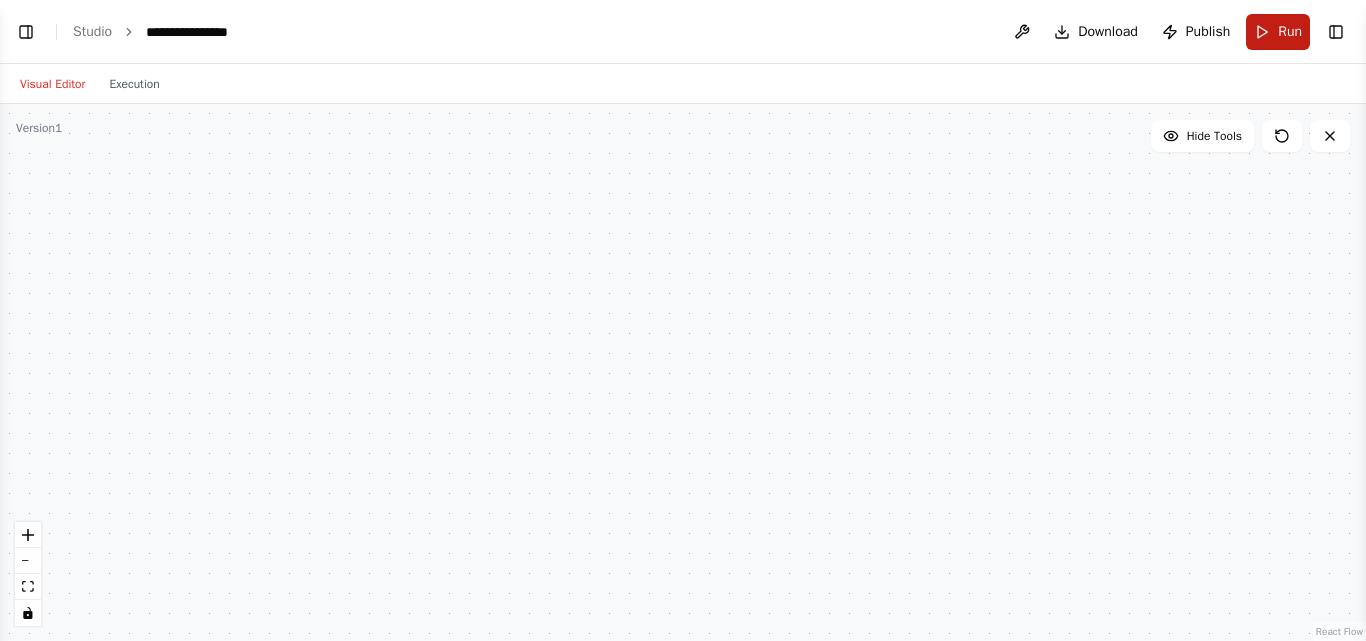 click on "Run" at bounding box center (1278, 32) 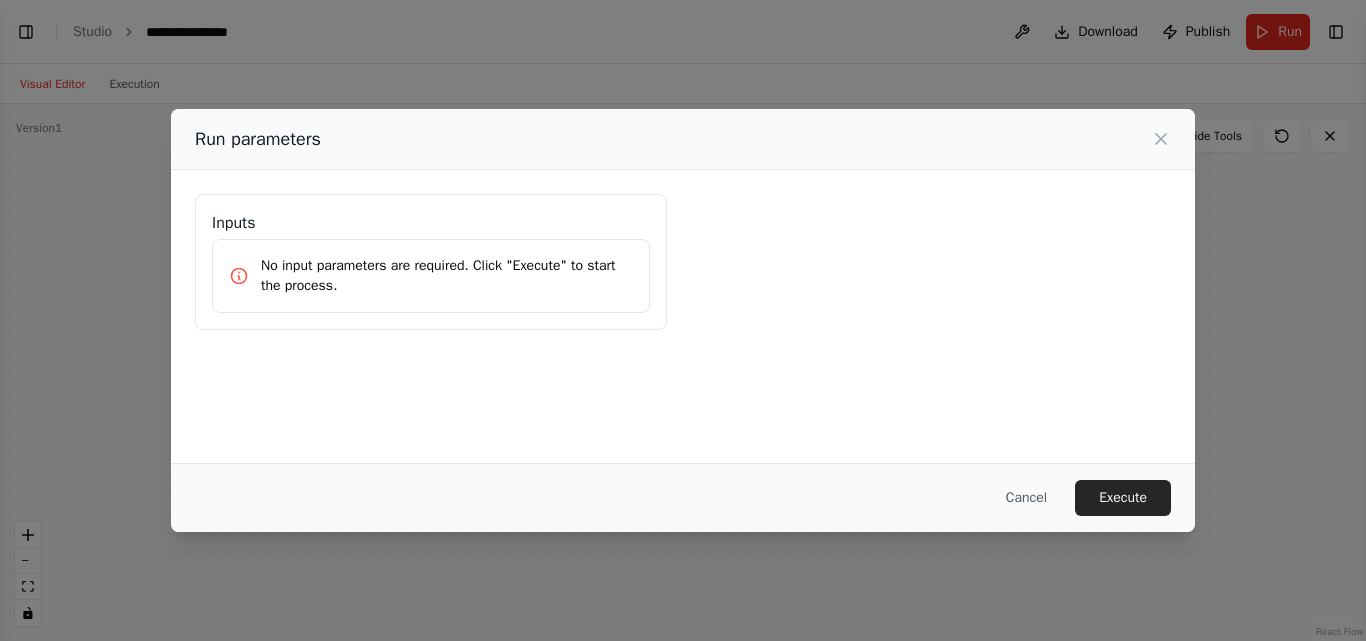 click on "No input parameters are required. Click "Execute" to start the process." at bounding box center [447, 276] 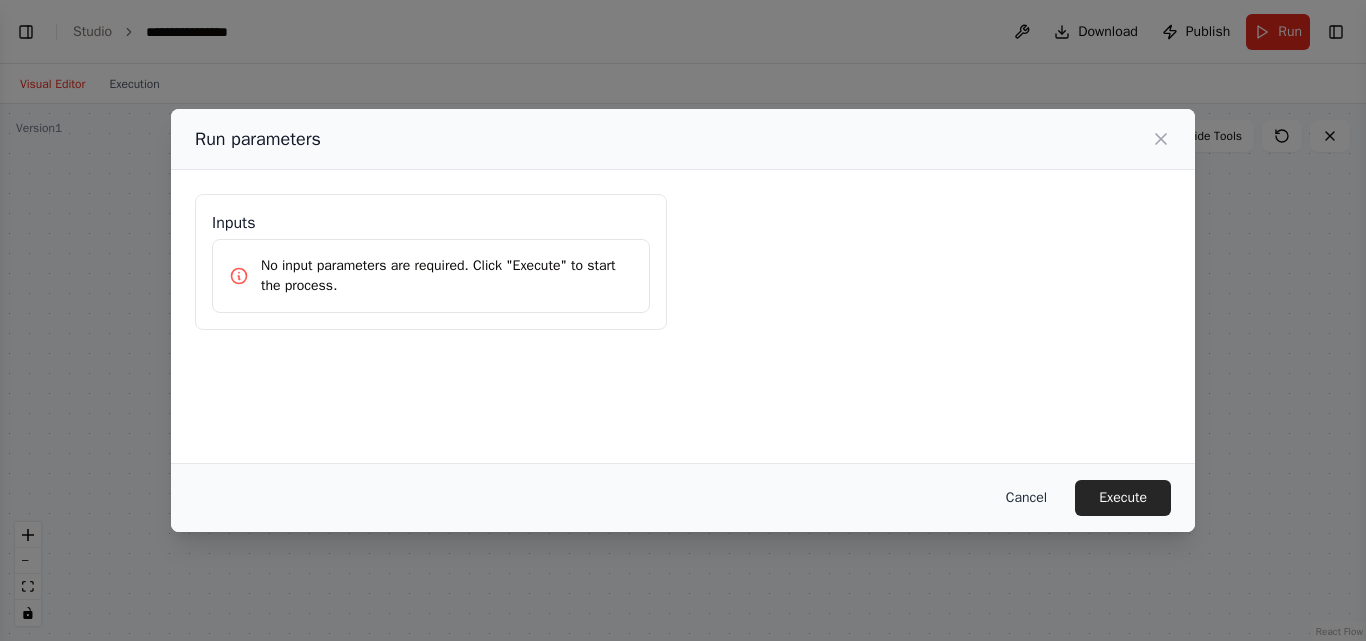 click on "Cancel" at bounding box center [1026, 498] 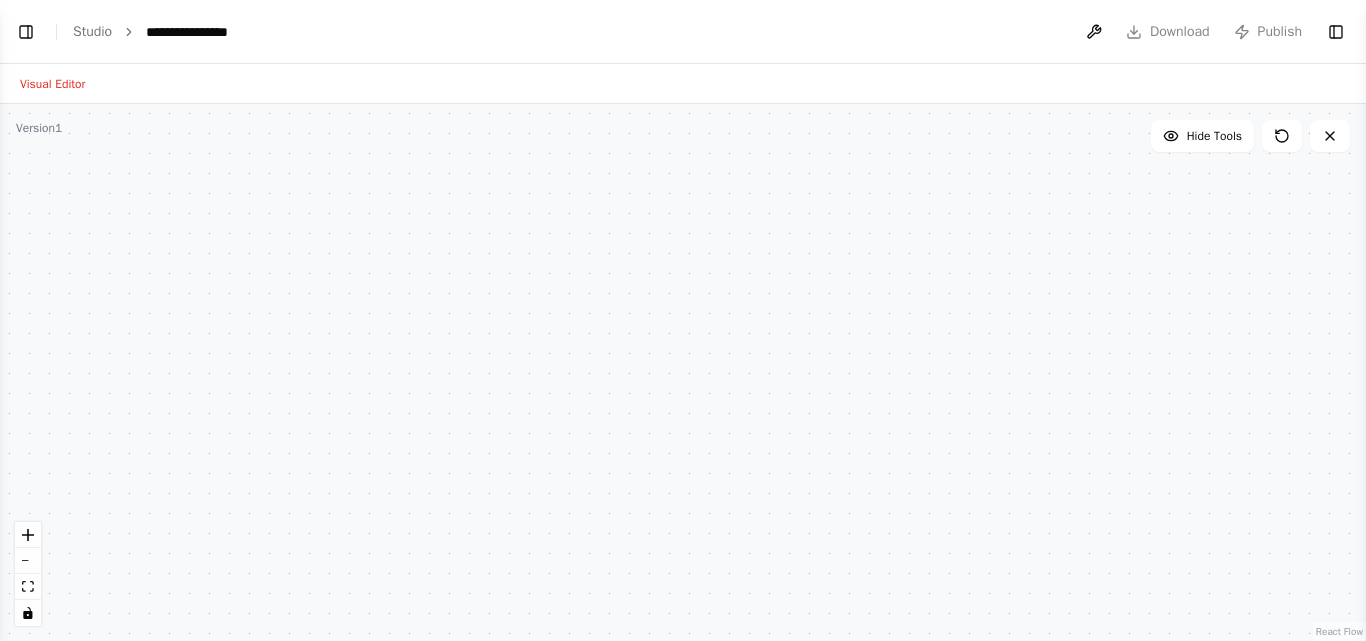 scroll, scrollTop: 0, scrollLeft: 0, axis: both 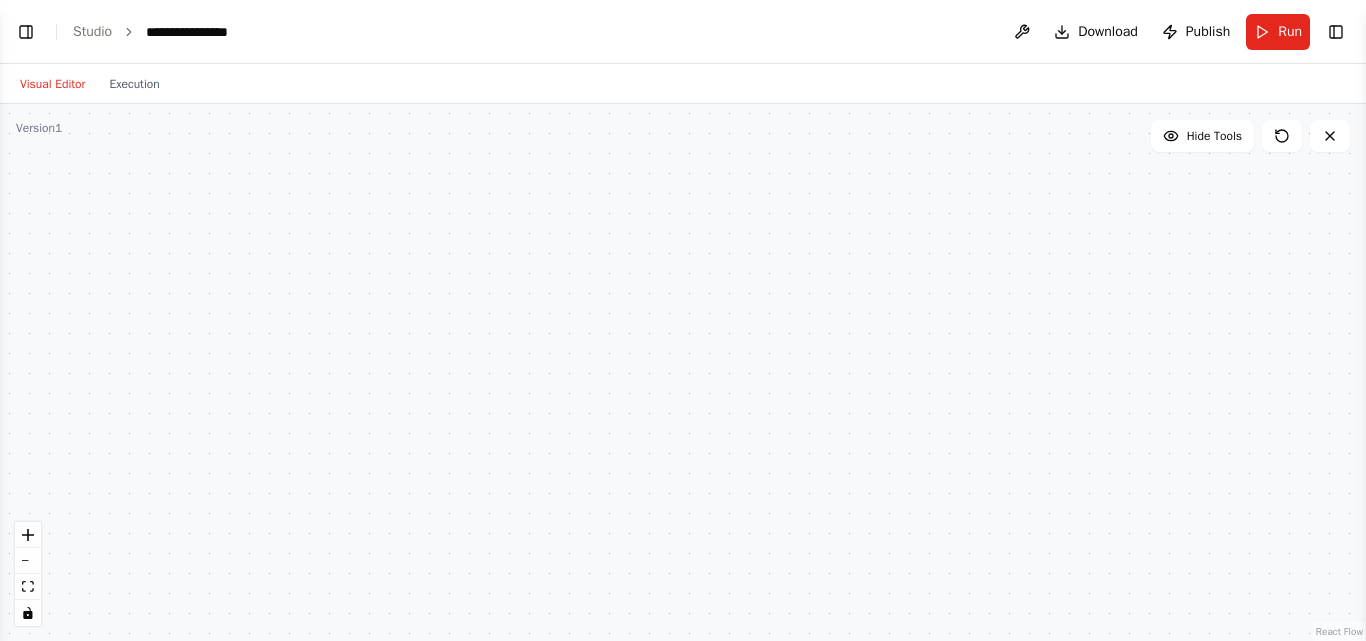 click at bounding box center [683, 372] 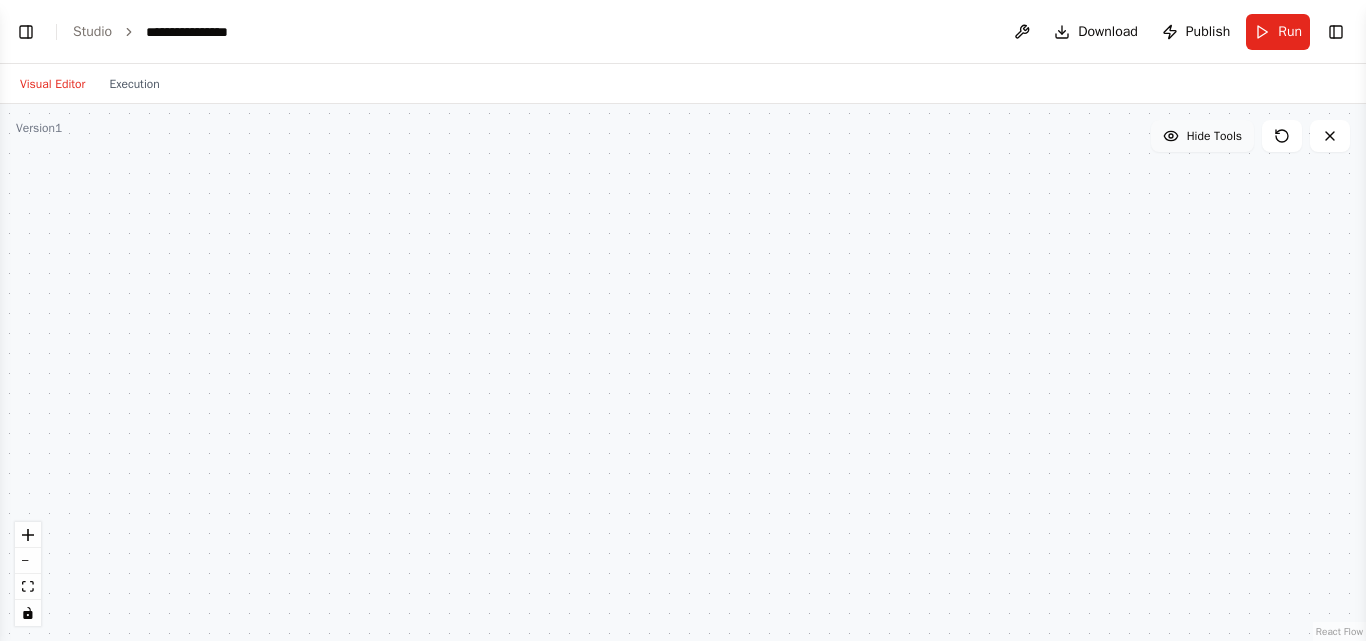 click on "Hide Tools" at bounding box center (1202, 136) 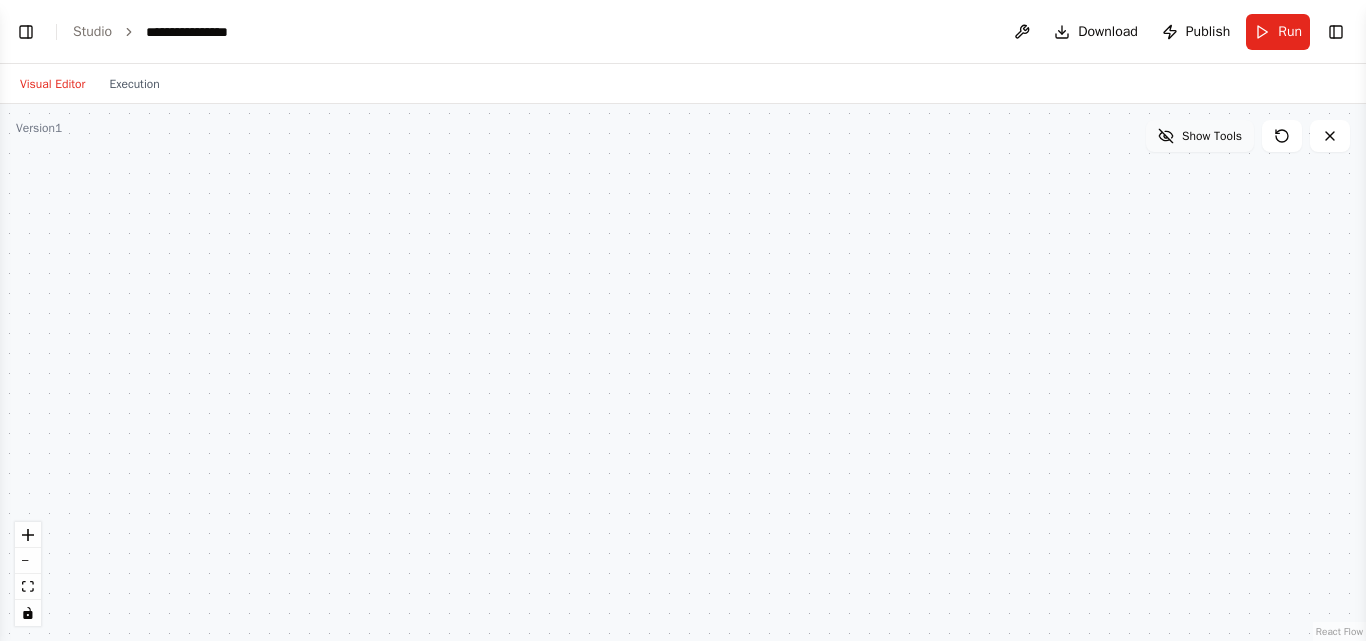 scroll, scrollTop: 191, scrollLeft: 0, axis: vertical 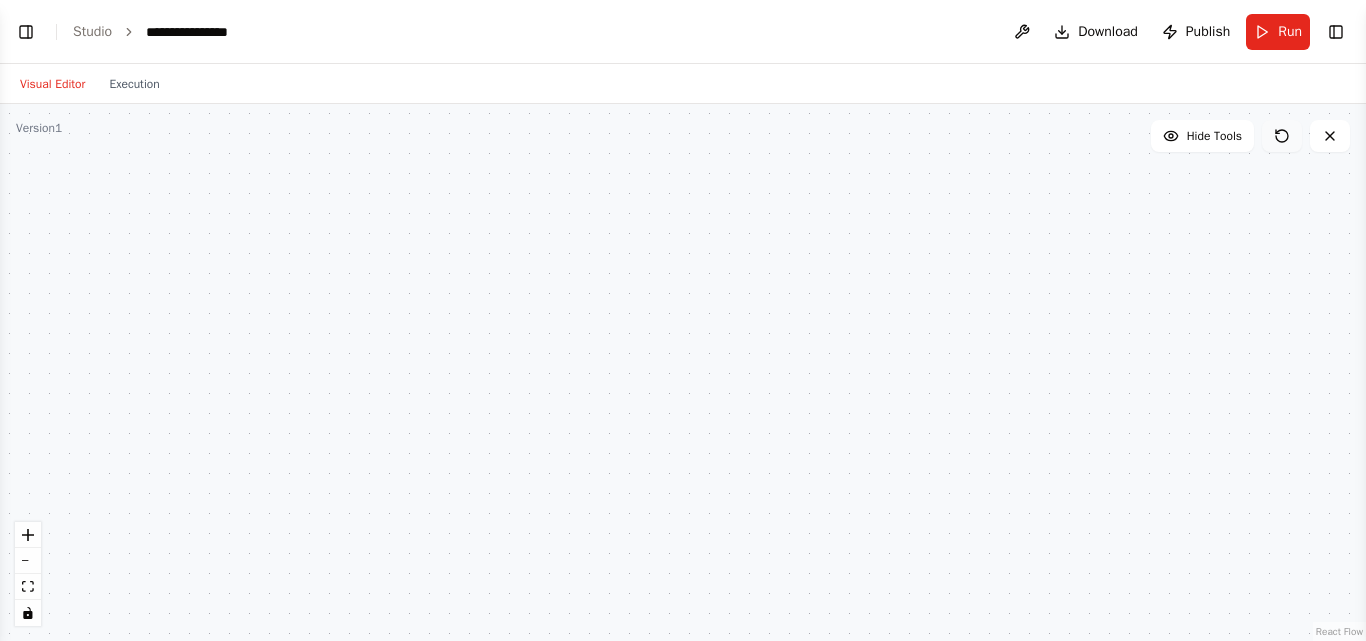 click at bounding box center [1282, 136] 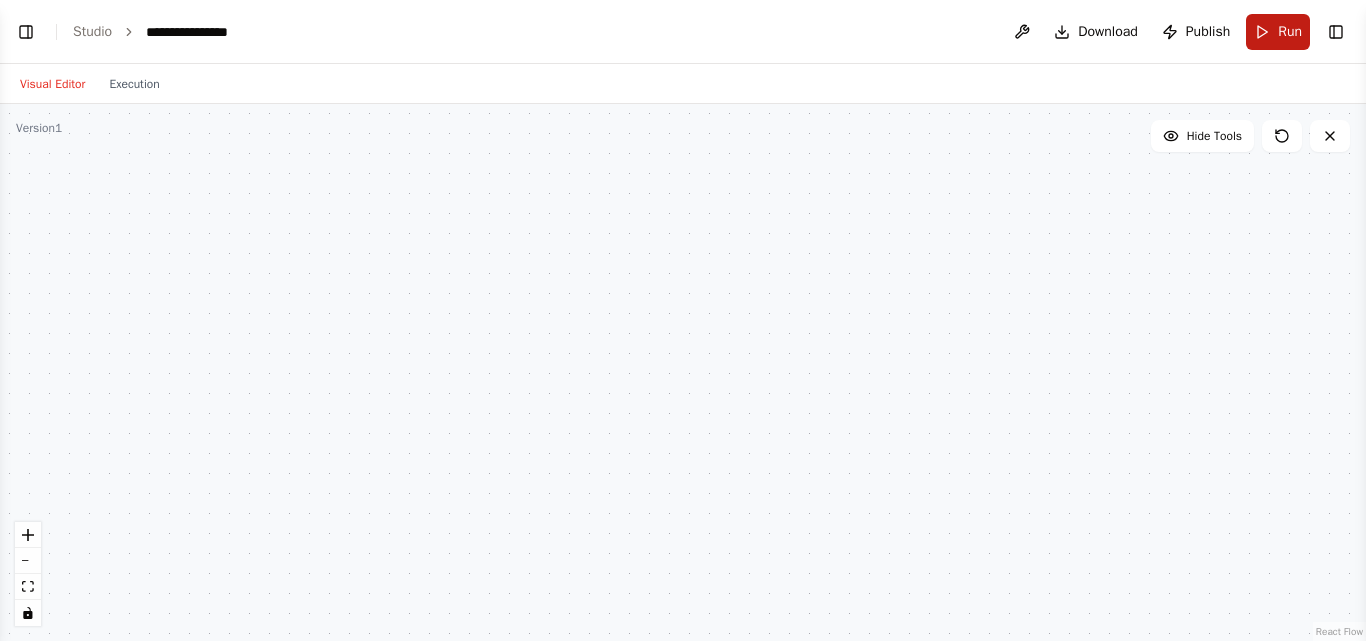 click on "Run" at bounding box center (1290, 32) 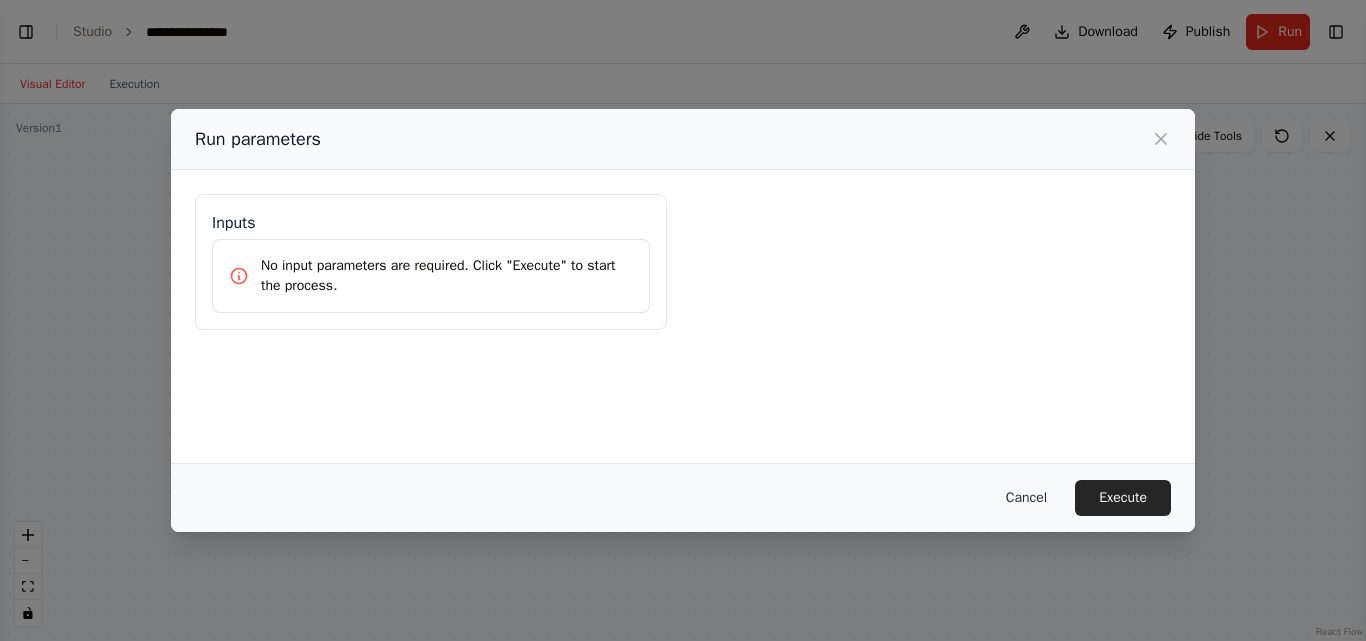 click on "Cancel" at bounding box center (1026, 498) 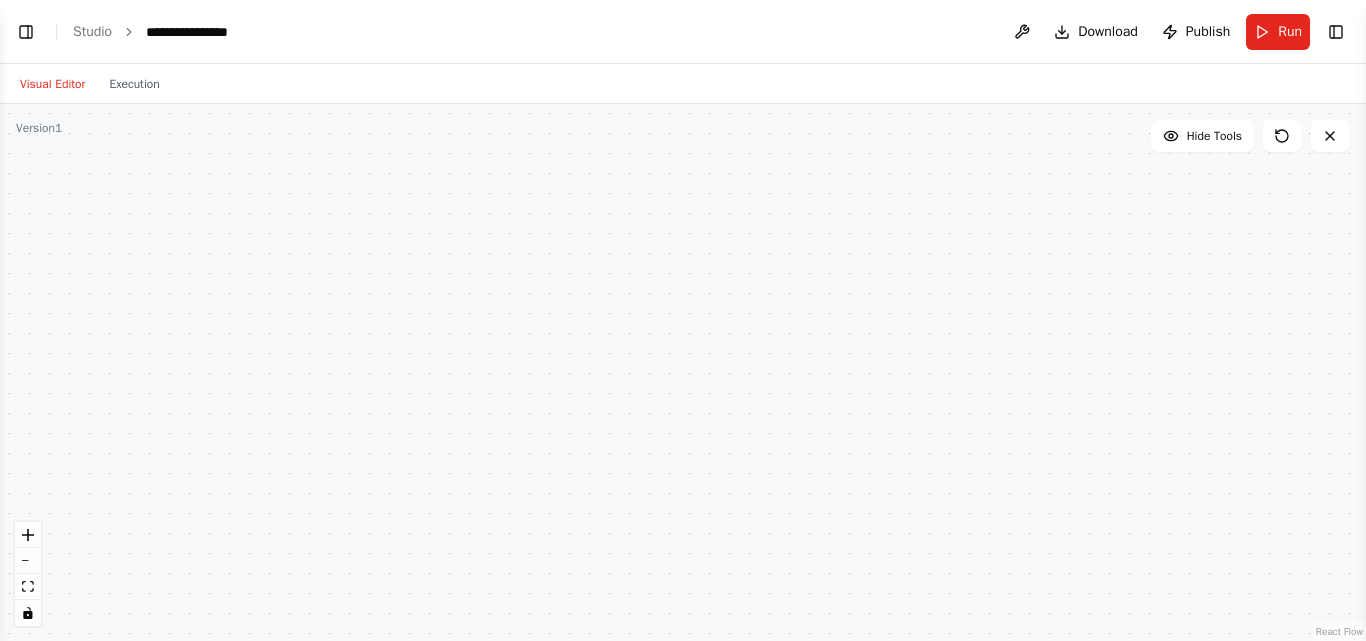 scroll, scrollTop: 374, scrollLeft: 0, axis: vertical 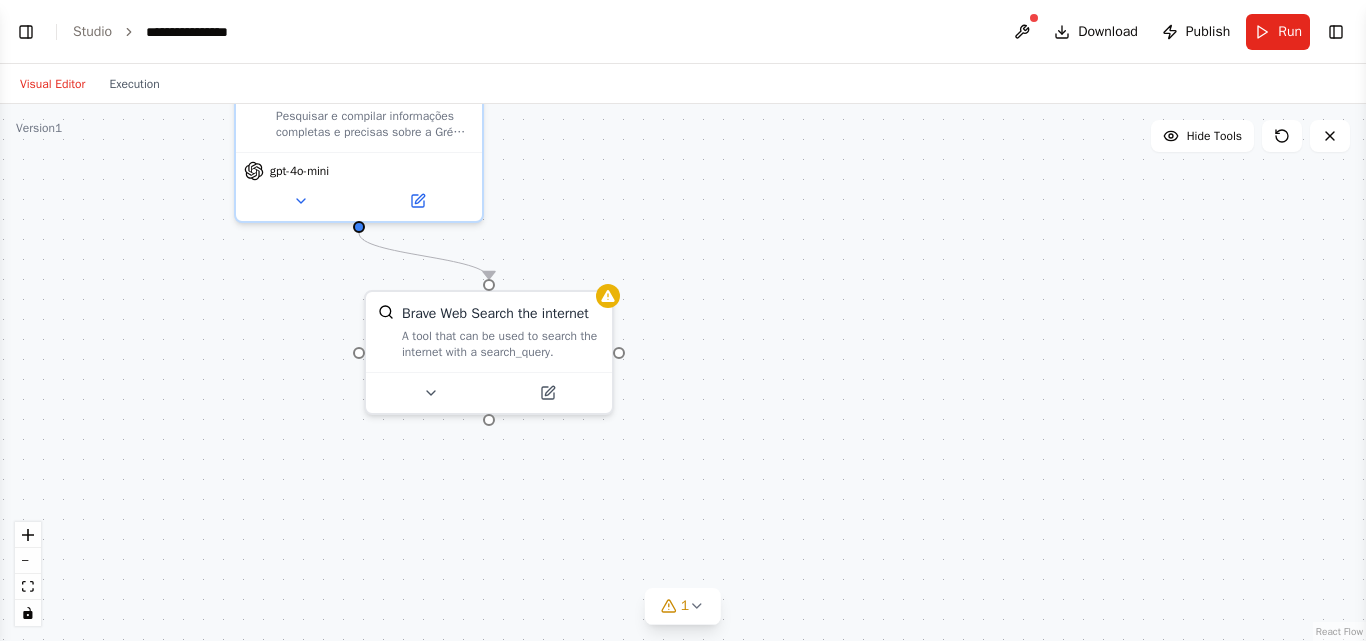 drag, startPoint x: 657, startPoint y: 348, endPoint x: 788, endPoint y: 226, distance: 179.01117 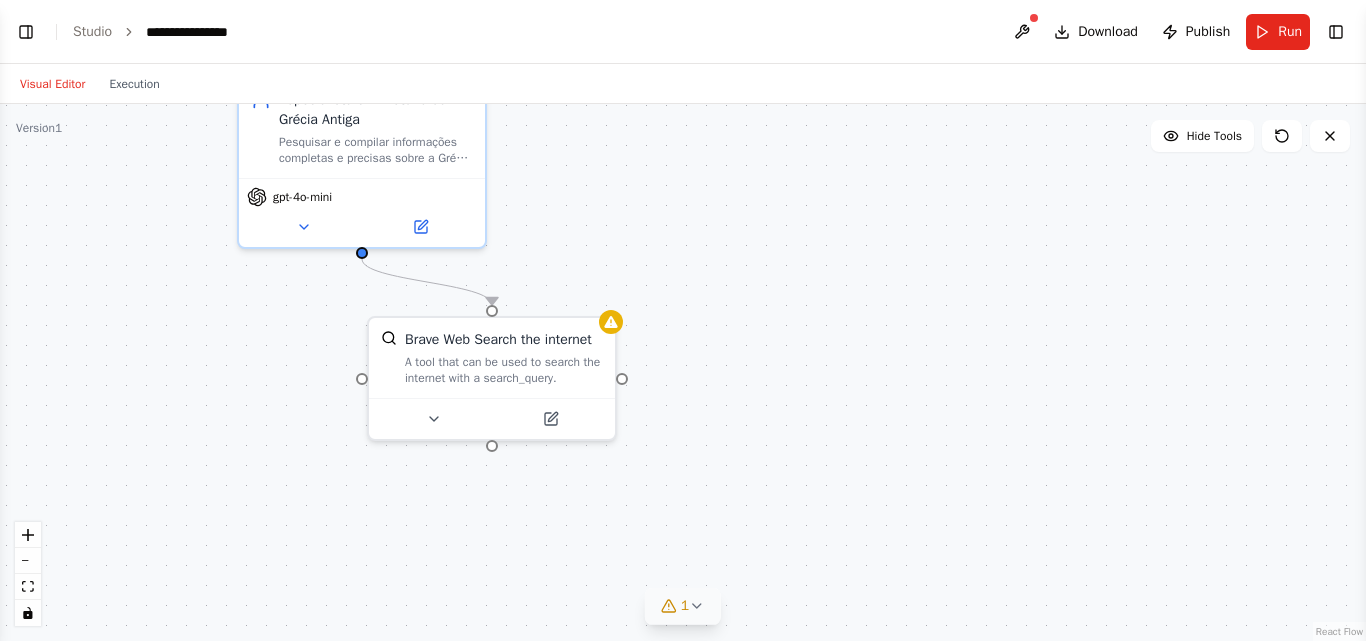 click on "1" at bounding box center [683, 606] 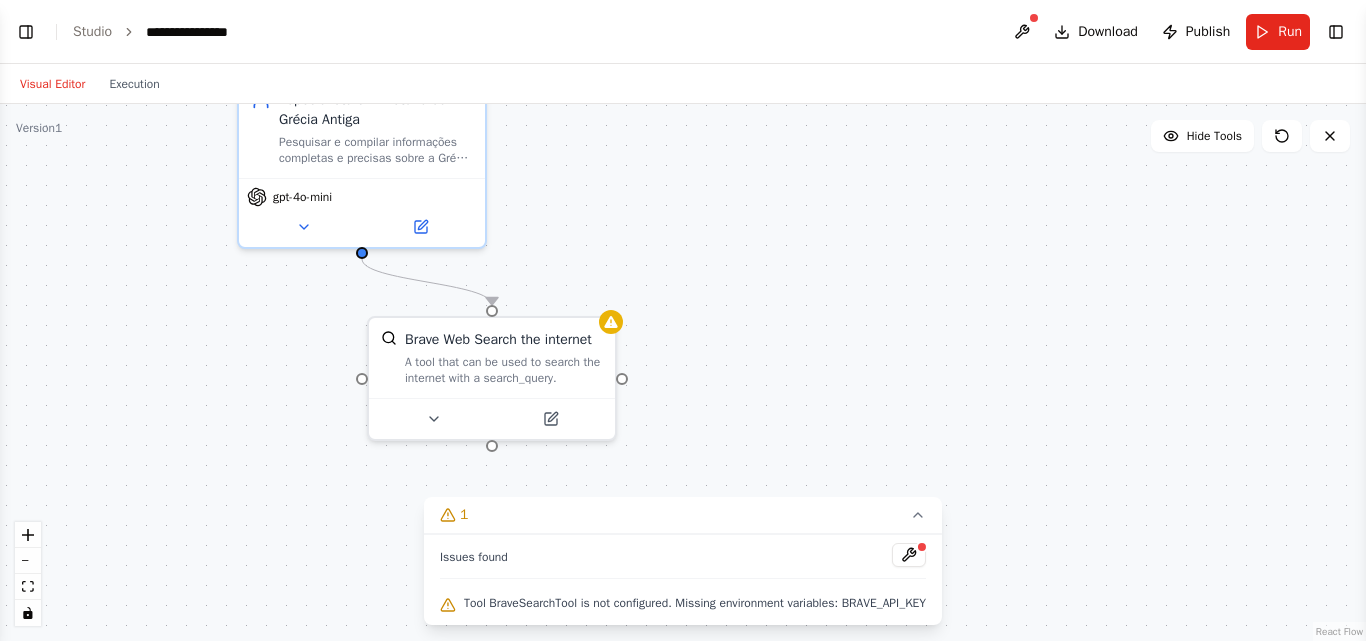 scroll, scrollTop: 424, scrollLeft: 0, axis: vertical 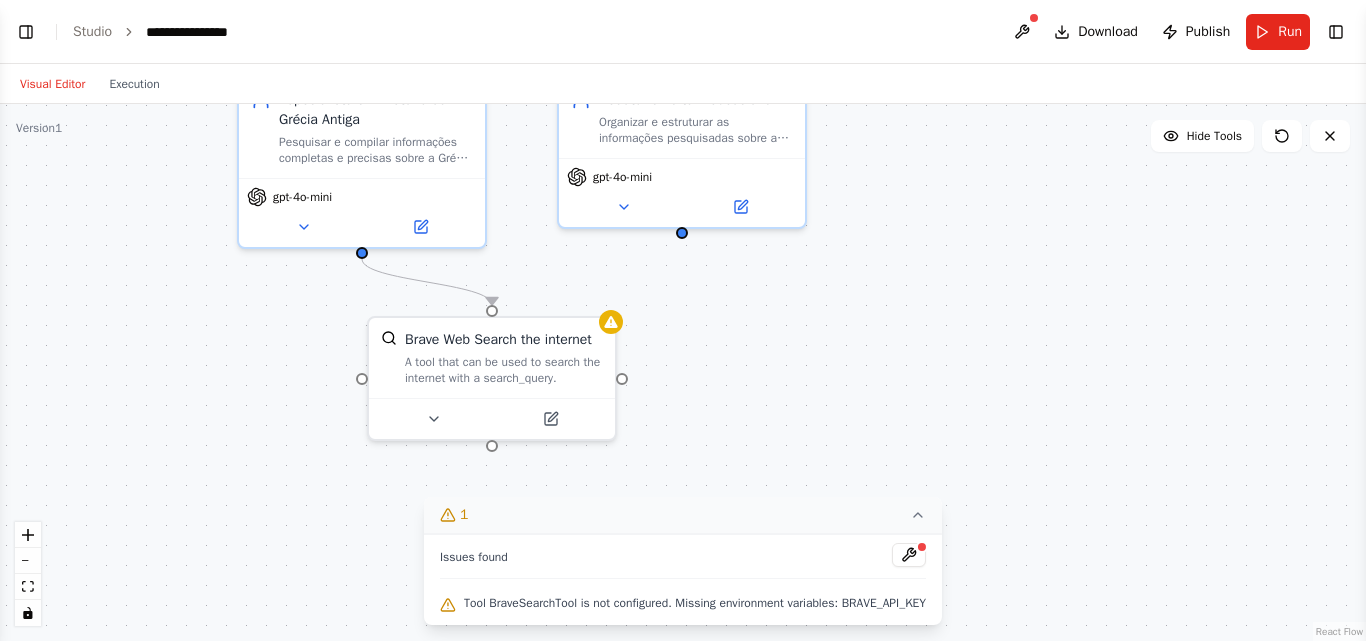 click 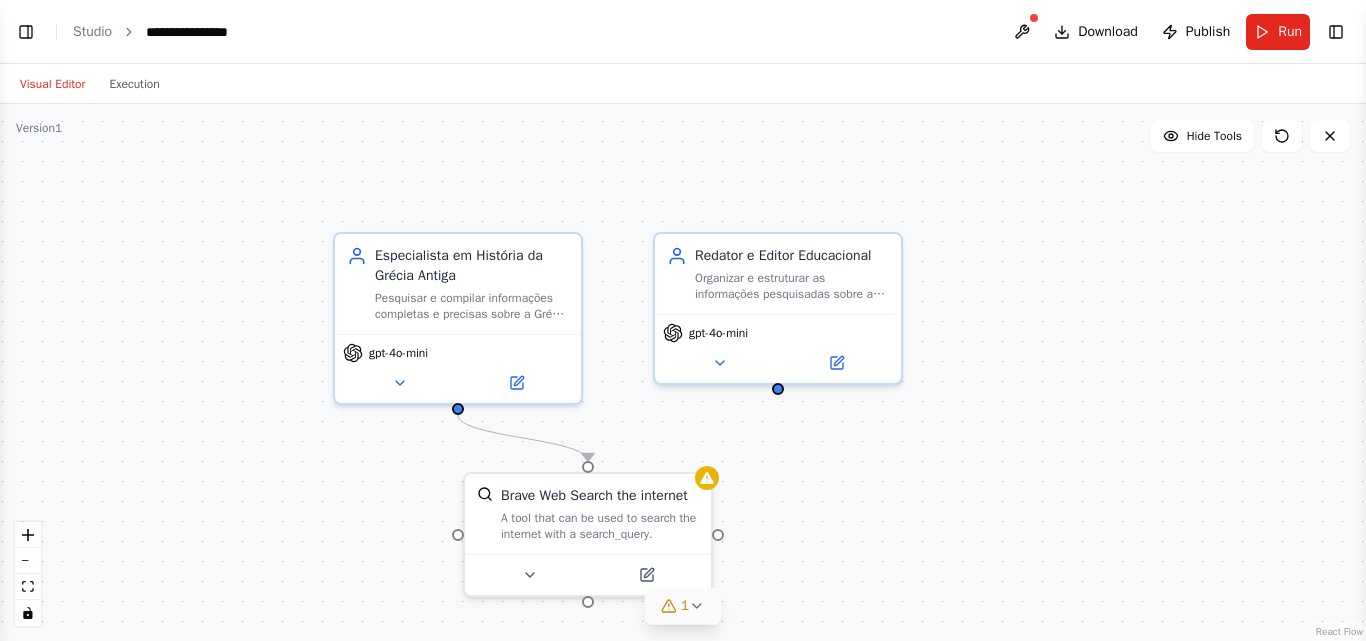 drag, startPoint x: 920, startPoint y: 371, endPoint x: 1016, endPoint y: 527, distance: 183.17204 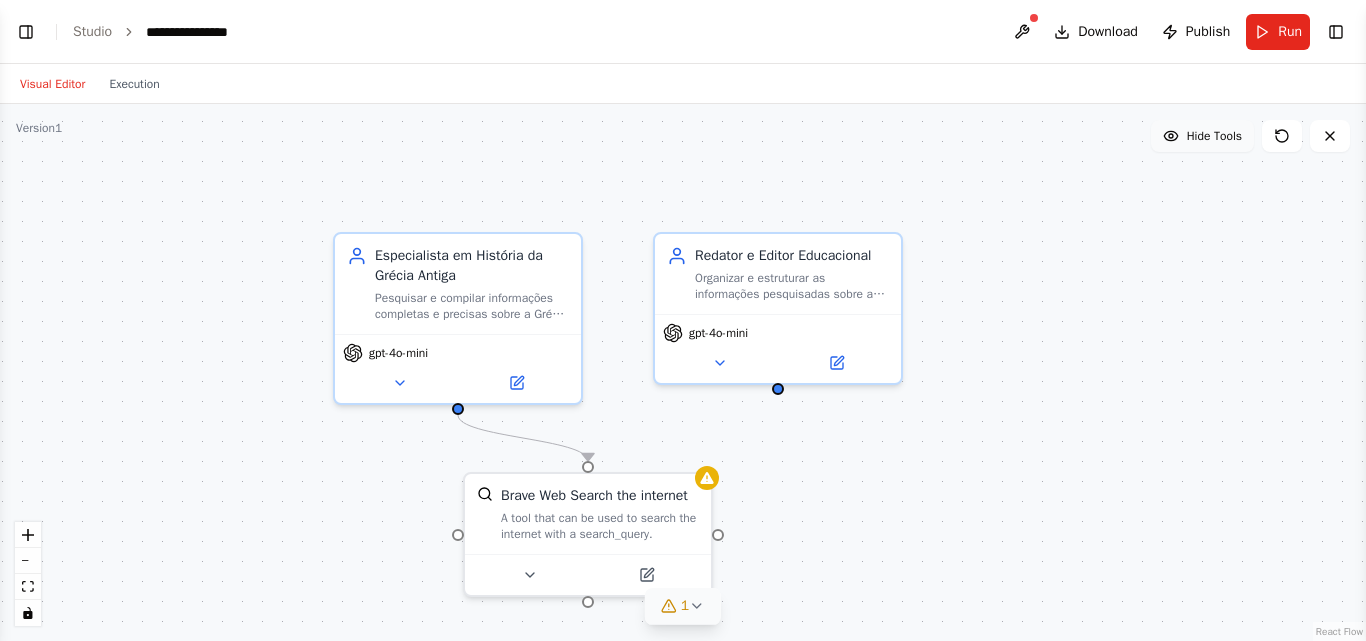 click on "Hide Tools" at bounding box center [1214, 136] 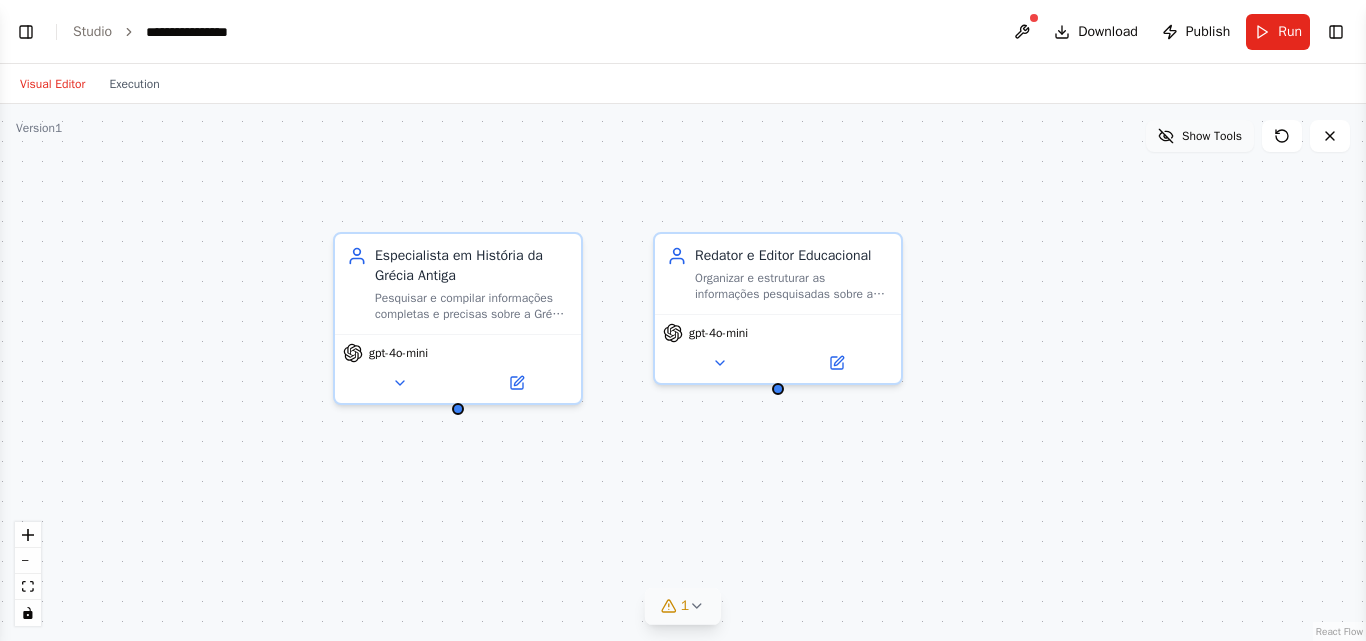click on "Show Tools" at bounding box center [1212, 136] 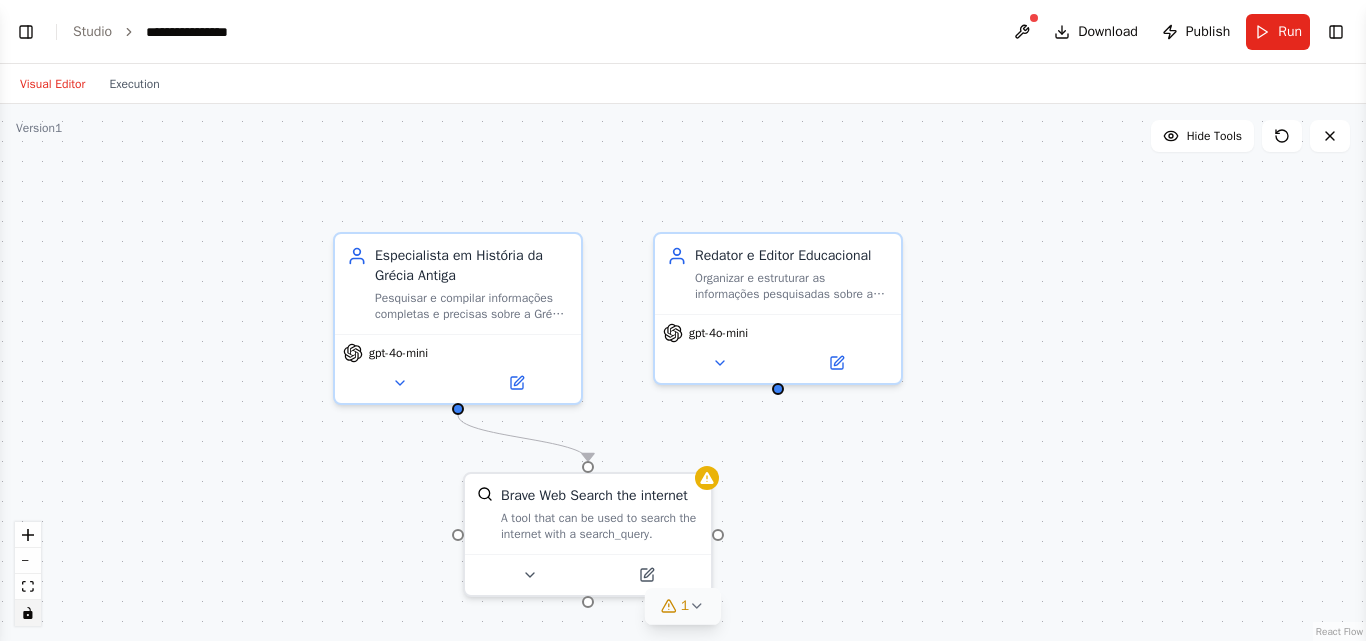 scroll, scrollTop: 541, scrollLeft: 0, axis: vertical 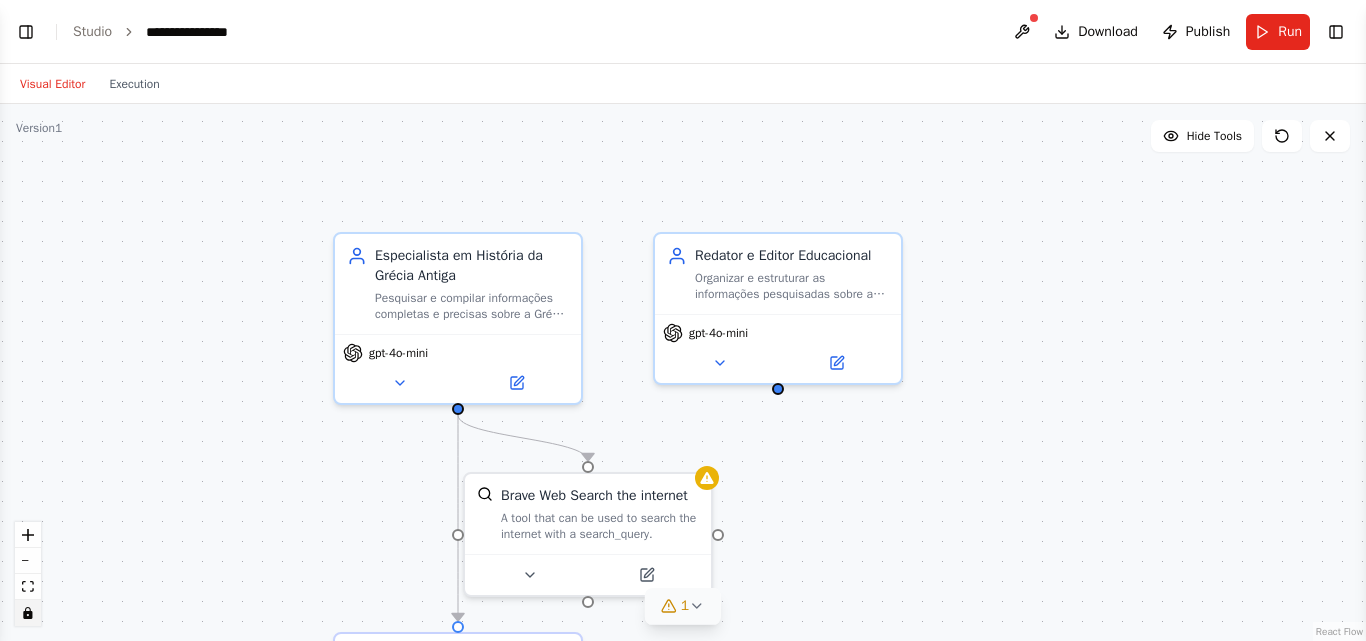 click at bounding box center (28, 613) 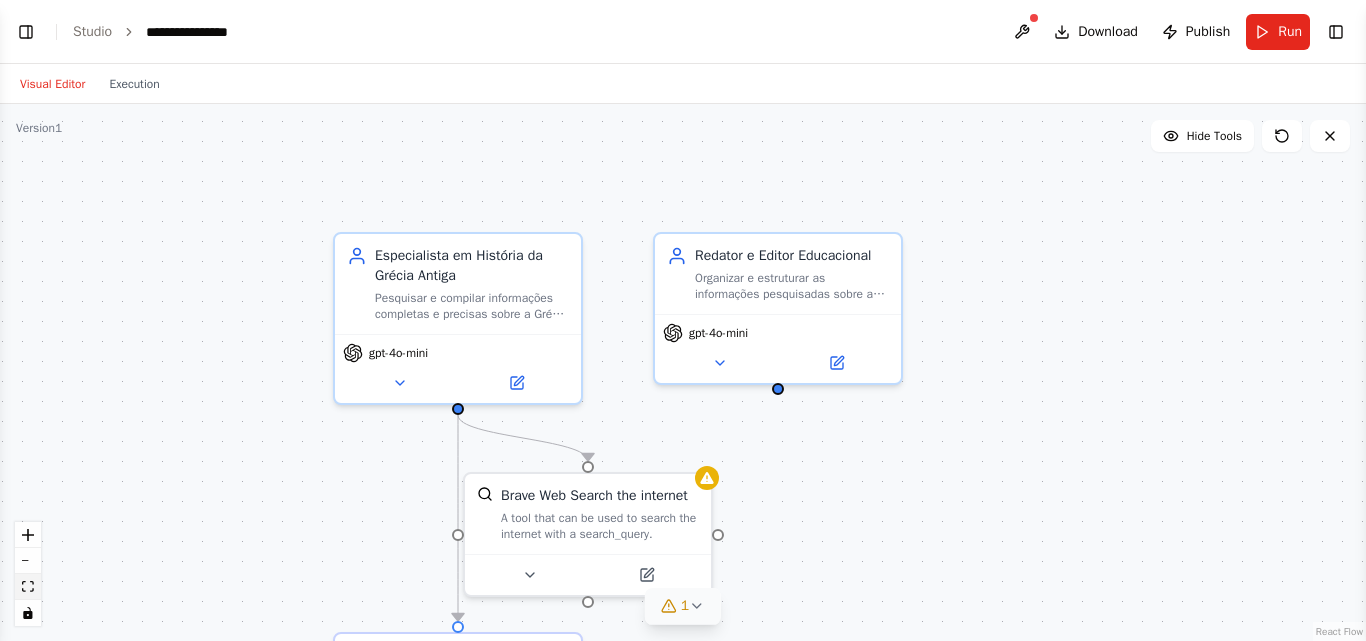 click at bounding box center (28, 587) 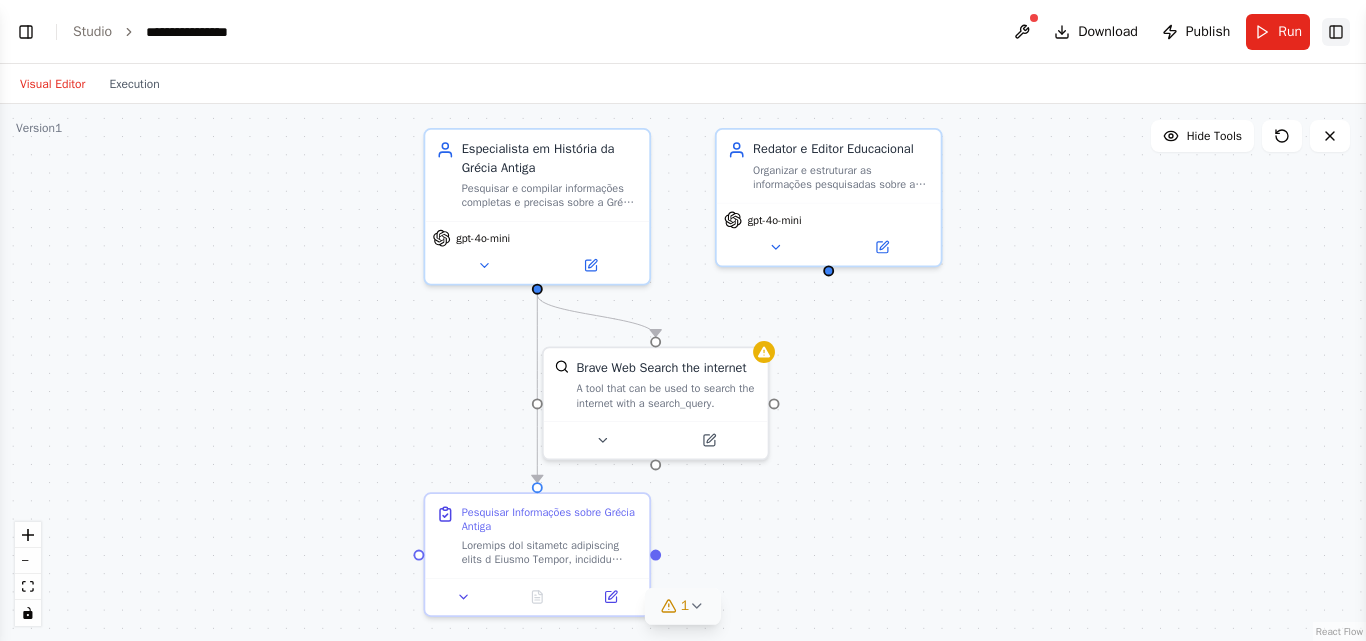 click on "Toggle Right Sidebar" at bounding box center (1336, 32) 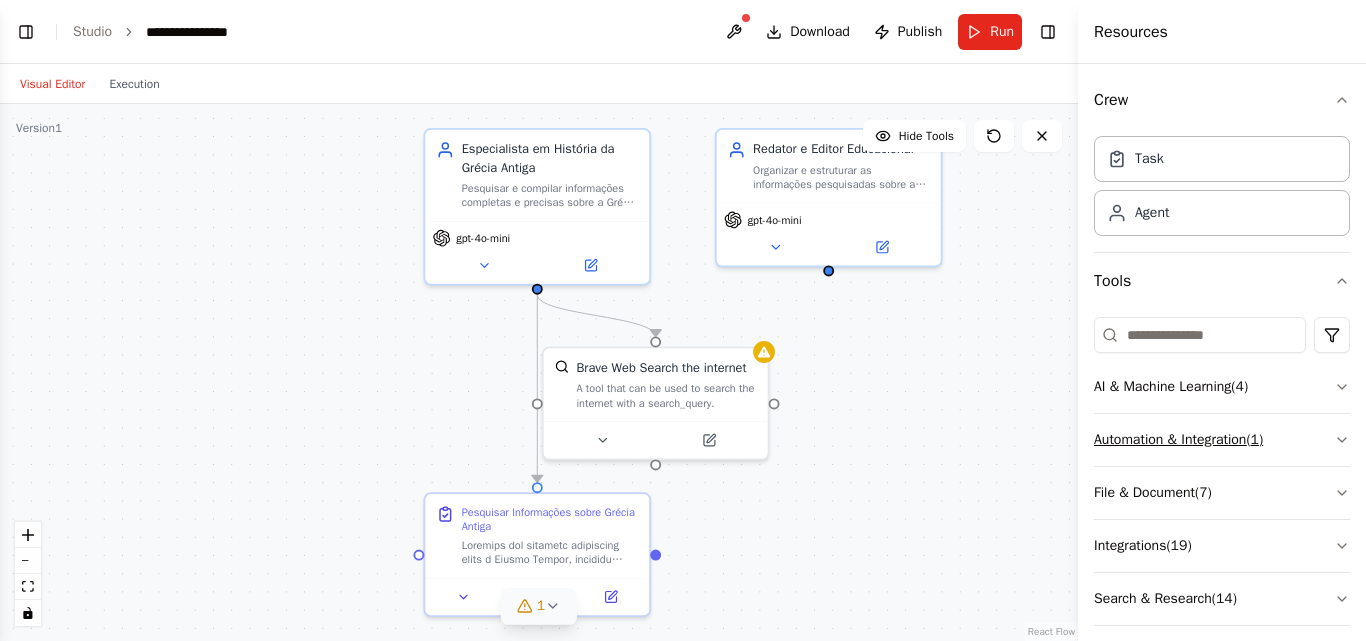 scroll, scrollTop: 591, scrollLeft: 0, axis: vertical 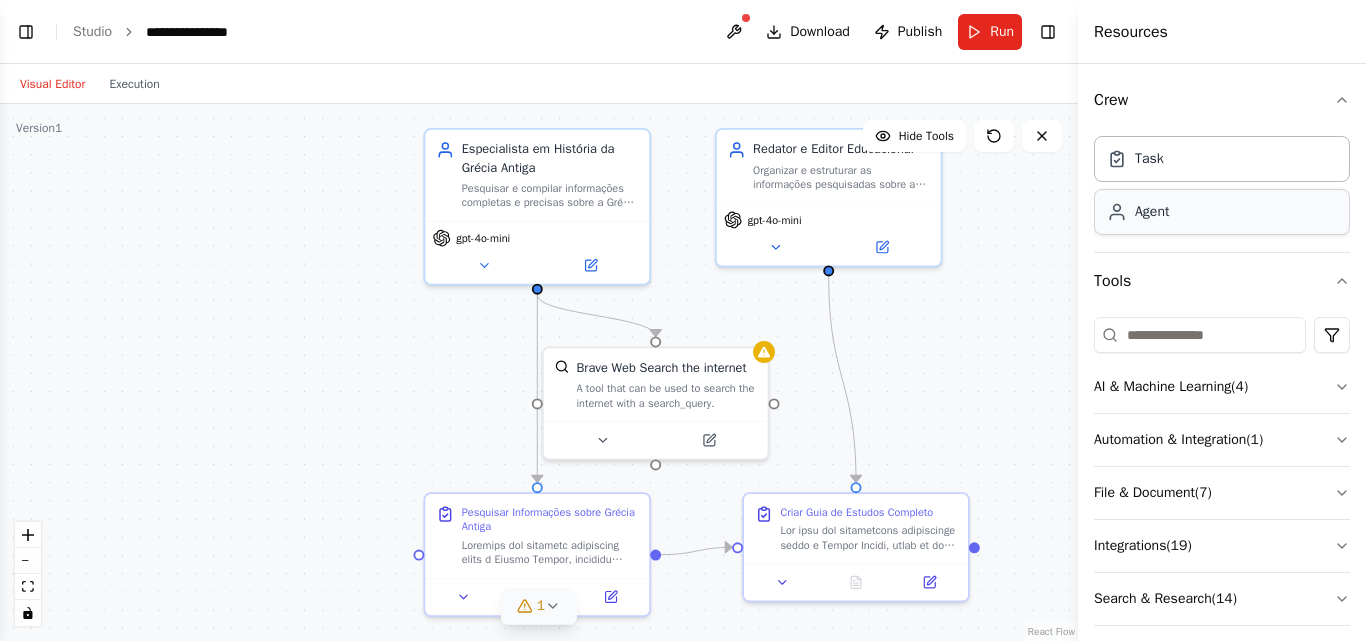 click on "Agent" at bounding box center (1222, 212) 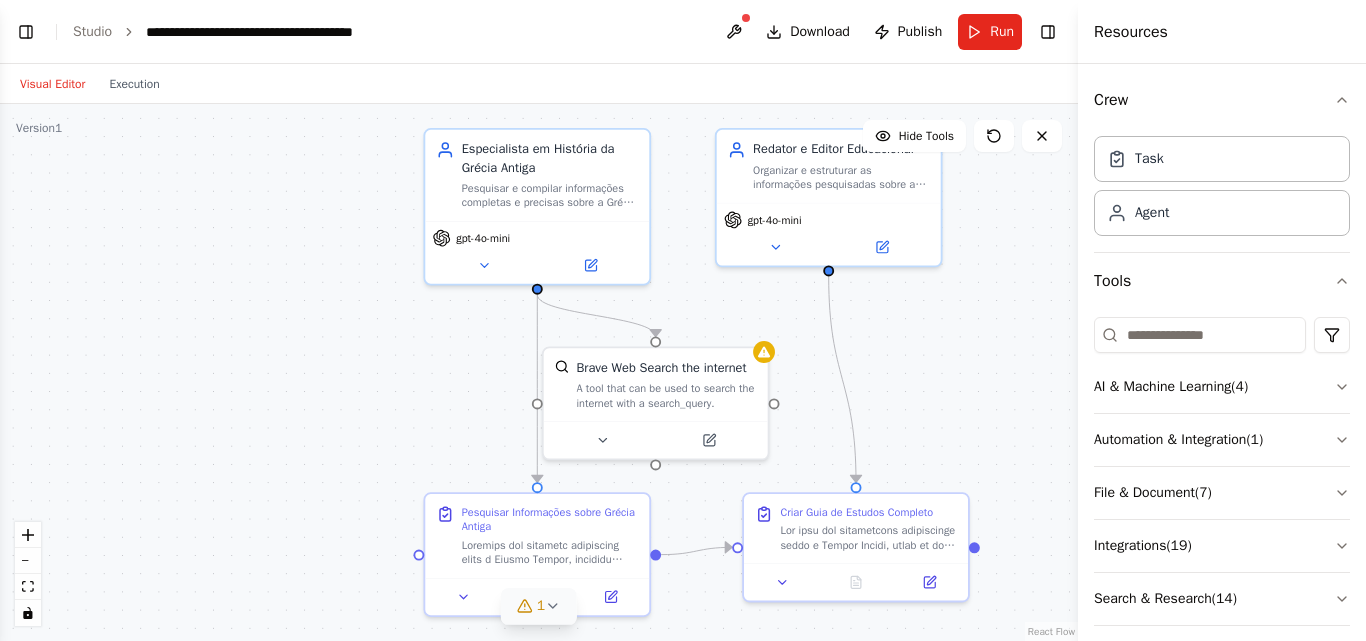 scroll, scrollTop: 757, scrollLeft: 0, axis: vertical 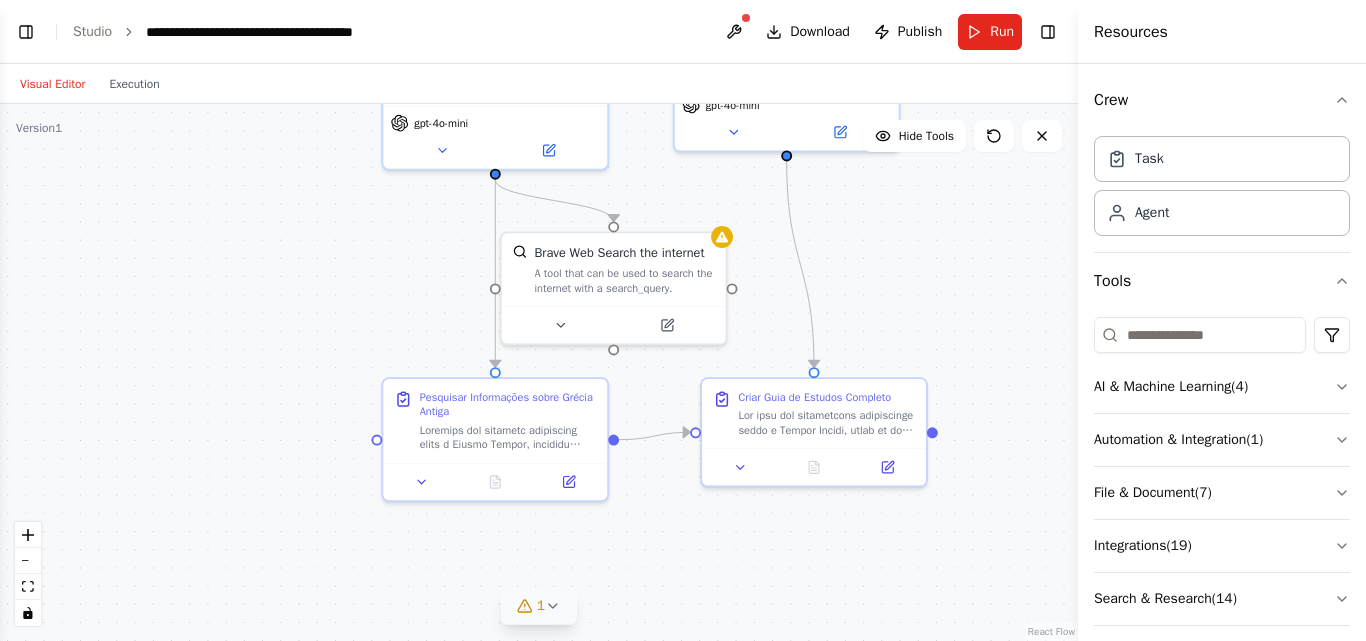 drag, startPoint x: 1001, startPoint y: 362, endPoint x: 977, endPoint y: 204, distance: 159.8124 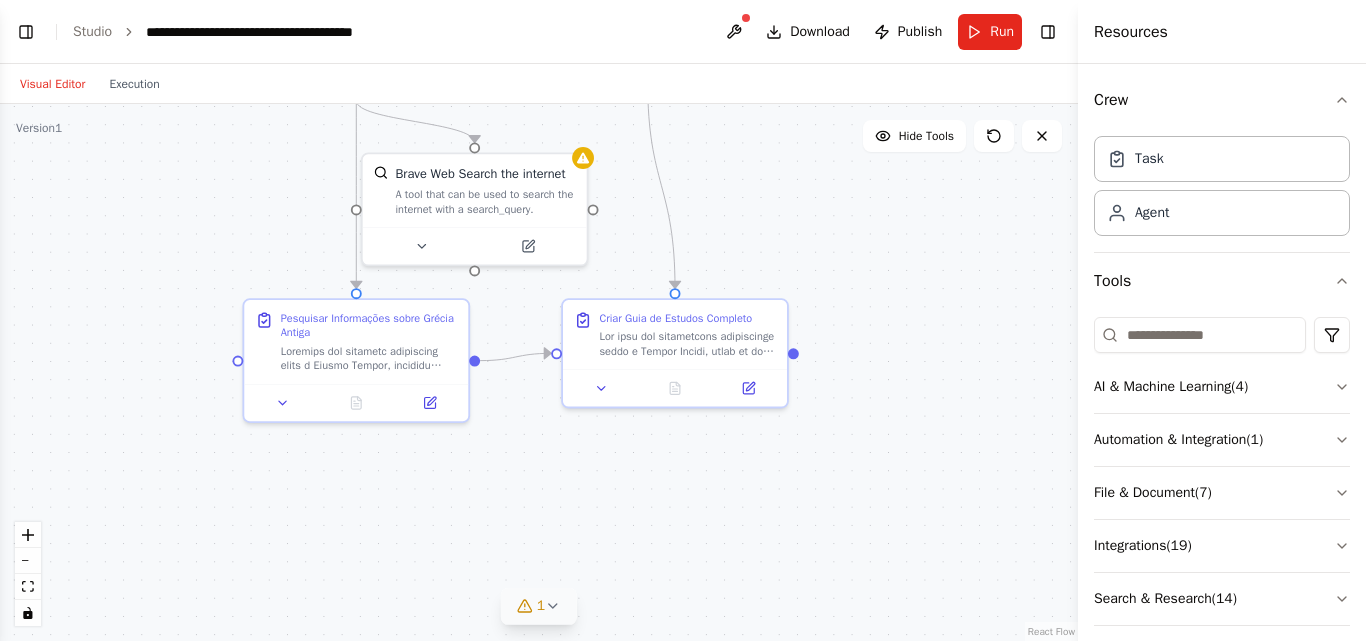 drag, startPoint x: 703, startPoint y: 535, endPoint x: 557, endPoint y: 488, distance: 153.37862 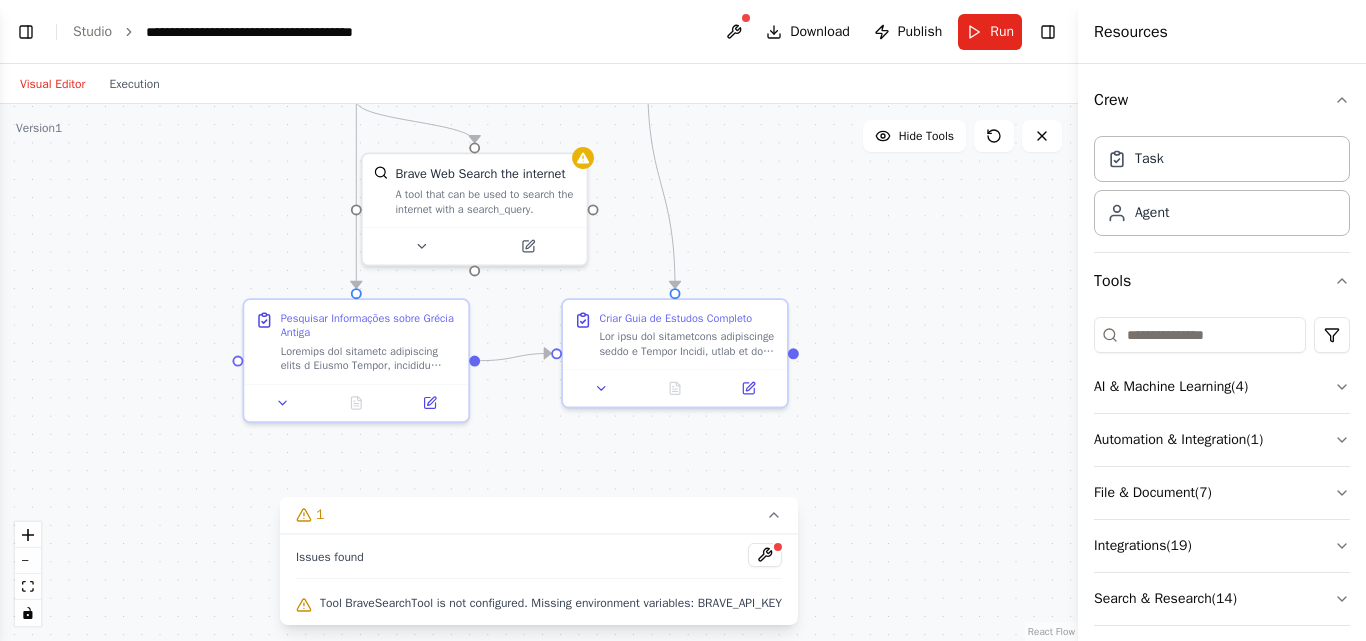 scroll, scrollTop: 1386, scrollLeft: 0, axis: vertical 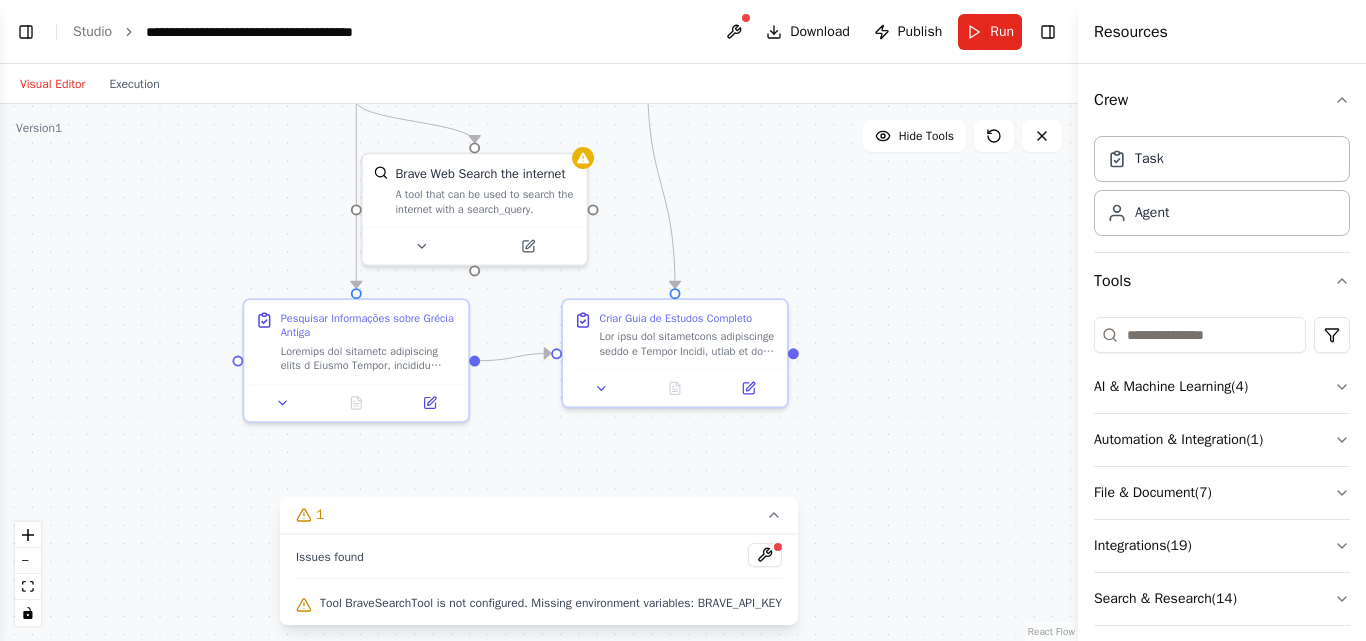 click on ".deletable-edge-delete-btn {
width: 20px;
height: 20px;
border: 0px solid #ffffff;
color: #6b7280;
background-color: #f8fafc;
cursor: pointer;
border-radius: 50%;
font-size: 12px;
padding: 3px;
display: flex;
align-items: center;
justify-content: center;
transition: all 0.2s cubic-bezier(0.4, 0, 0.2, 1);
box-shadow: 0 2px 4px rgba(0, 0, 0, 0.1);
}
.deletable-edge-delete-btn:hover {
background-color: #ef4444;
color: #ffffff;
border-color: #dc2626;
transform: scale(1.1);
box-shadow: 0 4px 12px rgba(239, 68, 68, 0.4);
}
.deletable-edge-delete-btn:active {
transform: scale(0.95);
box-shadow: 0 2px 4px rgba(239, 68, 68, 0.3);
}
Especialista em História da Grécia Antiga gpt-4o-mini gpt-4o-mini" at bounding box center [539, 372] 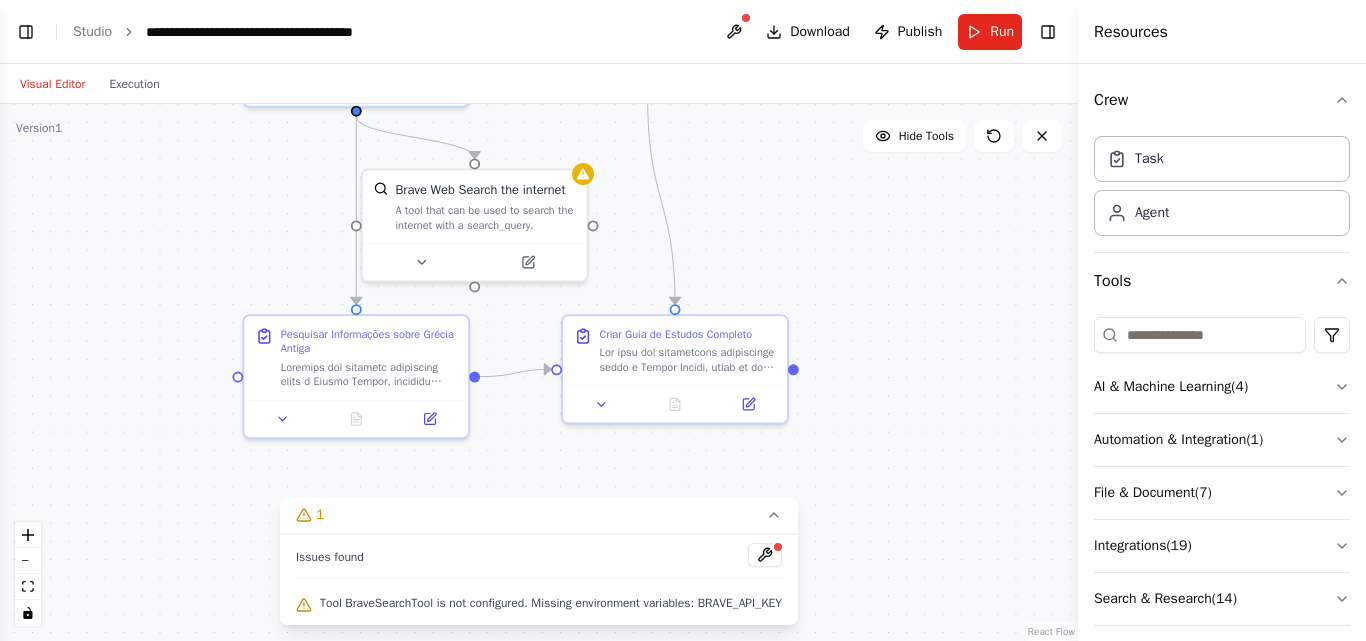 drag, startPoint x: 866, startPoint y: 284, endPoint x: 879, endPoint y: 355, distance: 72.18033 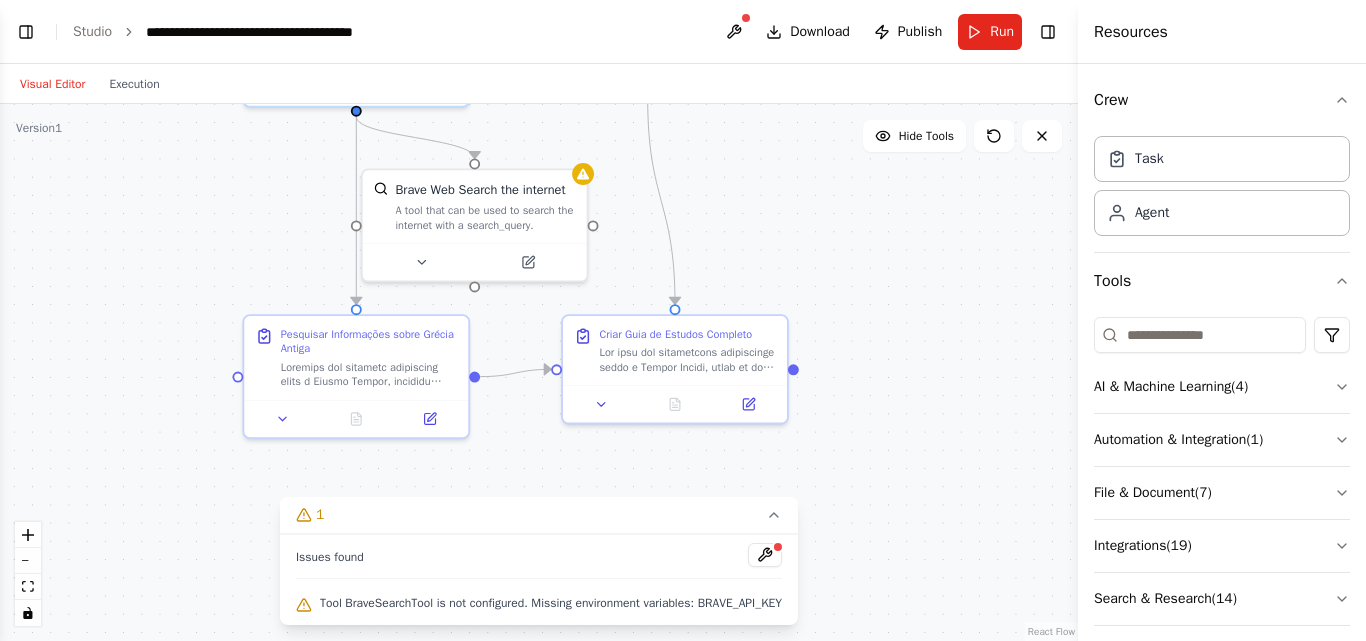 click on ".deletable-edge-delete-btn {
width: 20px;
height: 20px;
border: 0px solid #ffffff;
color: #6b7280;
background-color: #f8fafc;
cursor: pointer;
border-radius: 50%;
font-size: 12px;
padding: 3px;
display: flex;
align-items: center;
justify-content: center;
transition: all 0.2s cubic-bezier(0.4, 0, 0.2, 1);
box-shadow: 0 2px 4px rgba(0, 0, 0, 0.1);
}
.deletable-edge-delete-btn:hover {
background-color: #ef4444;
color: #ffffff;
border-color: #dc2626;
transform: scale(1.1);
box-shadow: 0 4px 12px rgba(239, 68, 68, 0.4);
}
.deletable-edge-delete-btn:active {
transform: scale(0.95);
box-shadow: 0 2px 4px rgba(239, 68, 68, 0.3);
}
Especialista em História da Grécia Antiga gpt-4o-mini gpt-4o-mini" at bounding box center [539, 372] 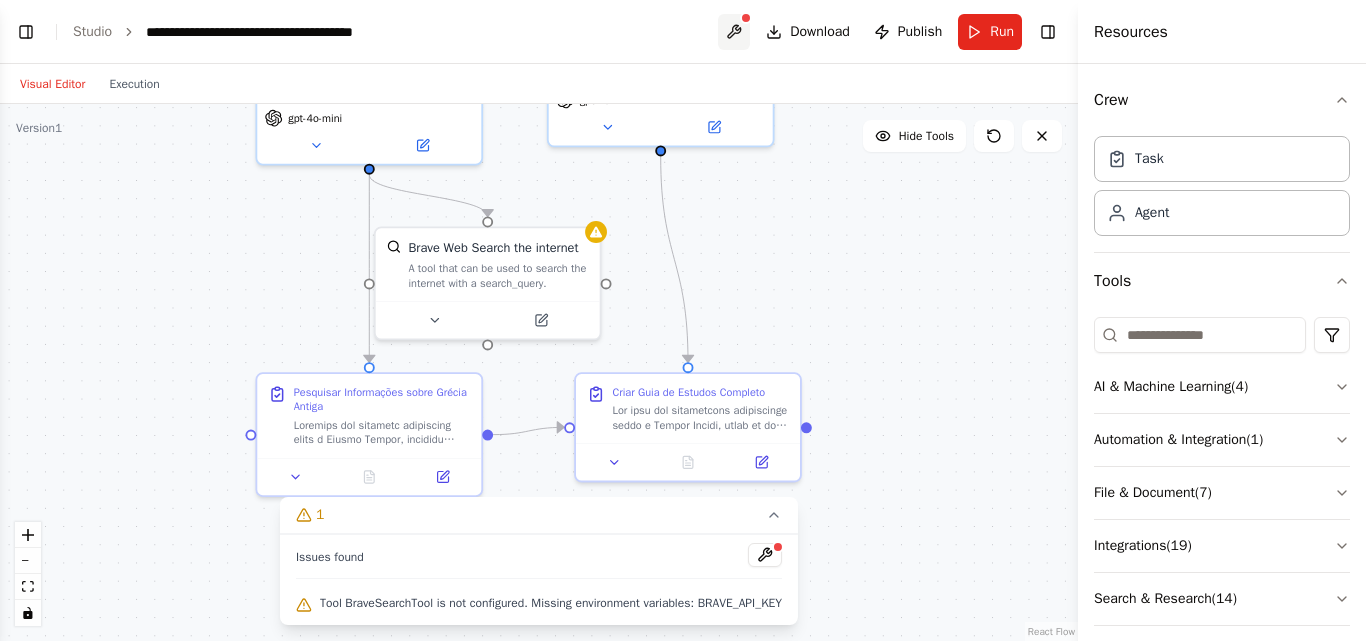 click at bounding box center [734, 32] 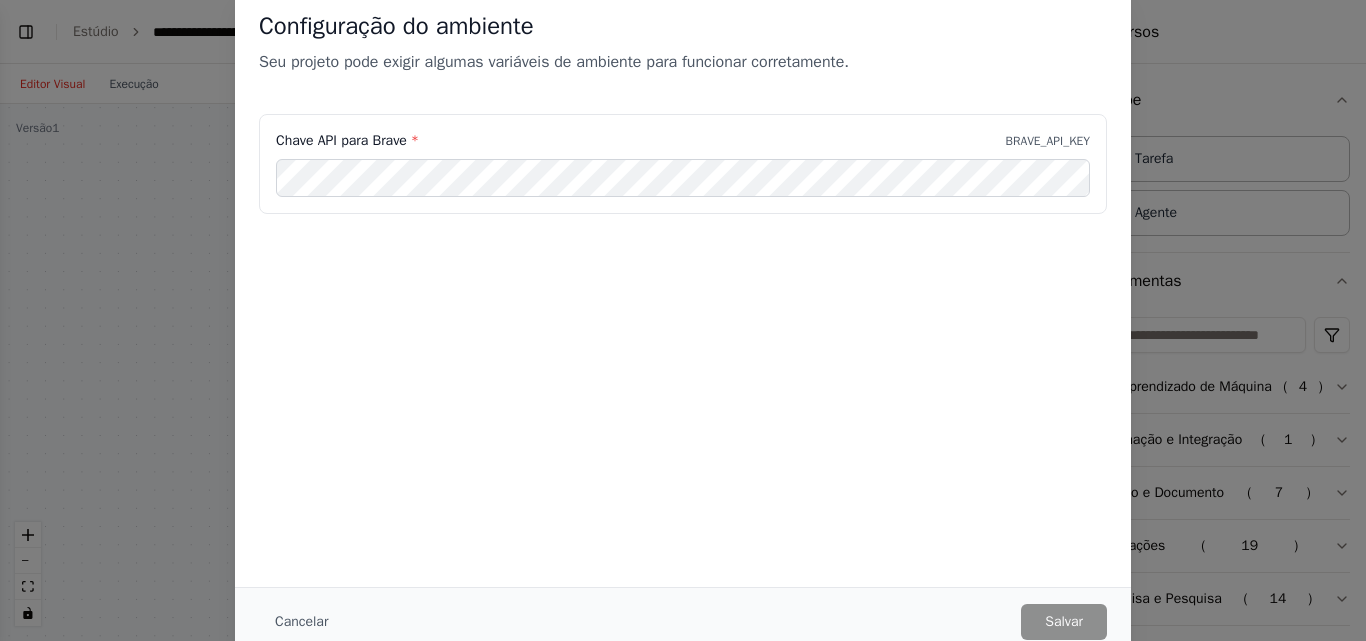 click on "Configuração do ambiente Seu projeto pode exigir algumas variáveis de ambiente para funcionar corretamente. Chave API para Brave  * BRAVE_API_KEY" at bounding box center [683, 286] 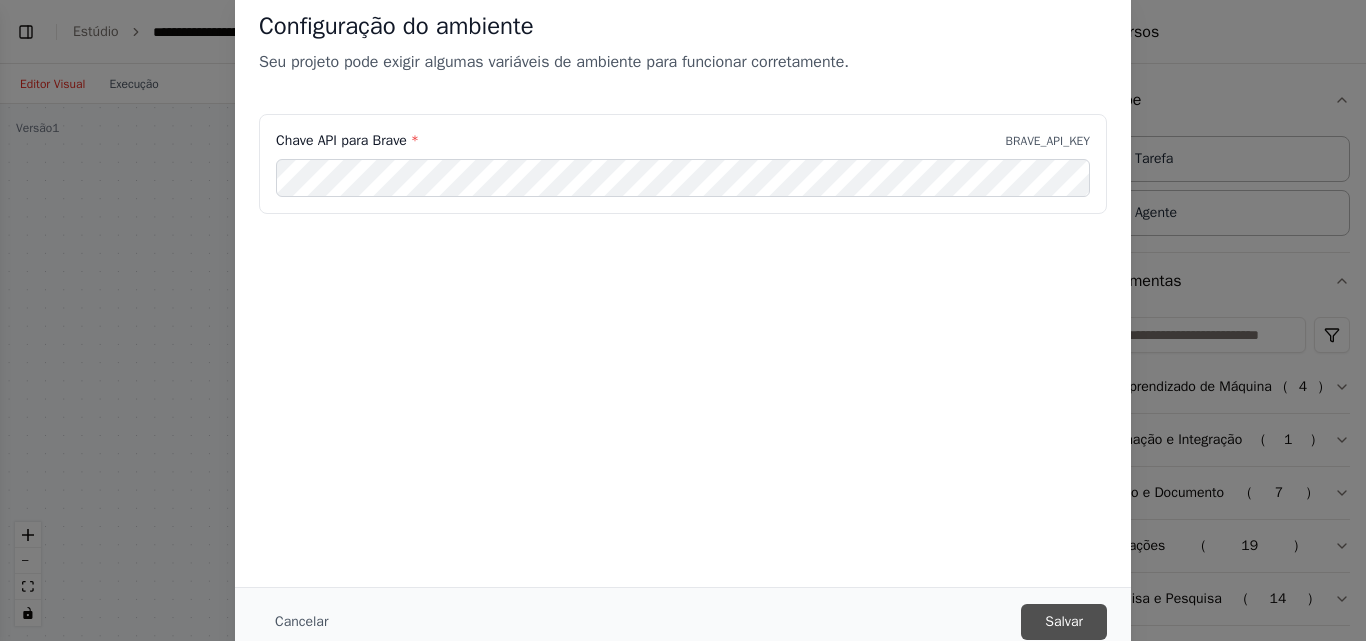 click on "Salvar" at bounding box center (1064, 621) 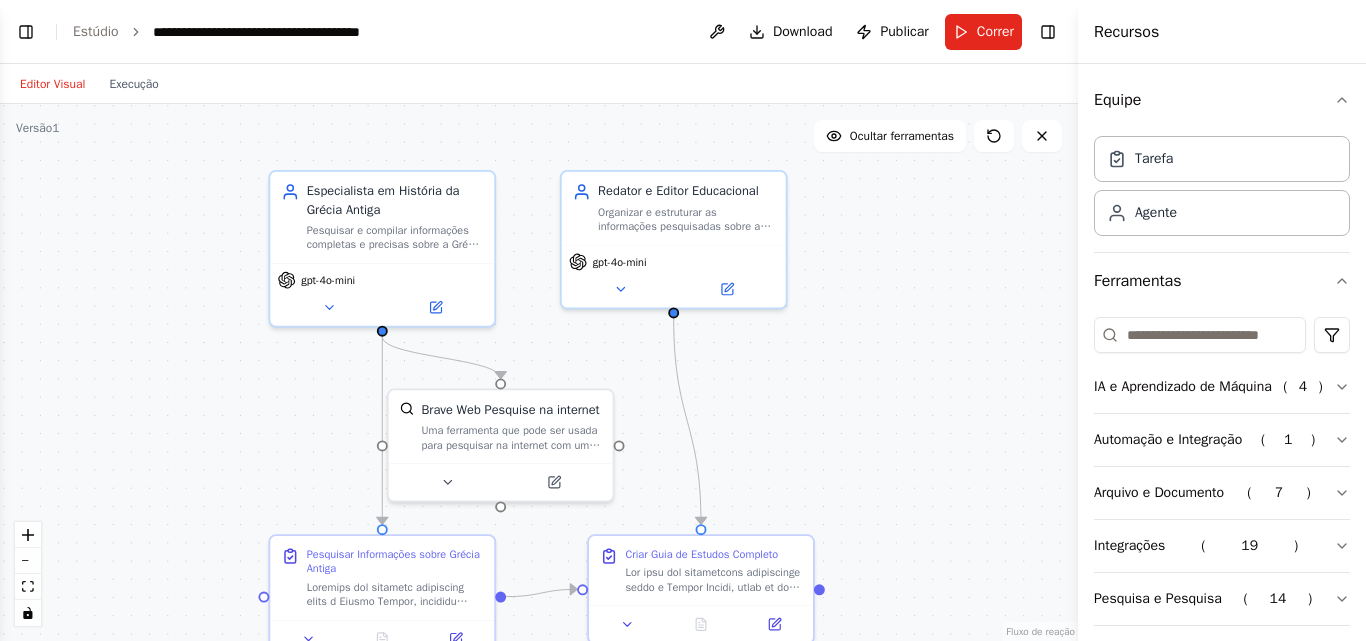 drag, startPoint x: 908, startPoint y: 270, endPoint x: 919, endPoint y: 430, distance: 160.37769 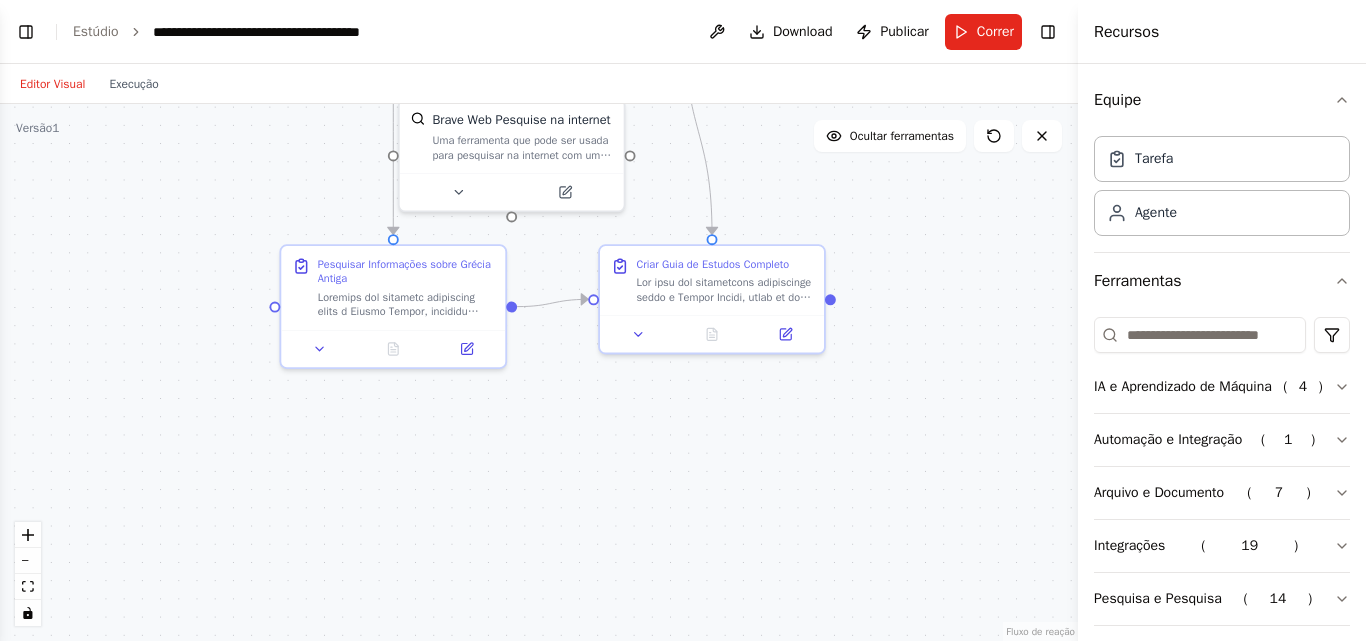 drag, startPoint x: 870, startPoint y: 452, endPoint x: 881, endPoint y: 162, distance: 290.20856 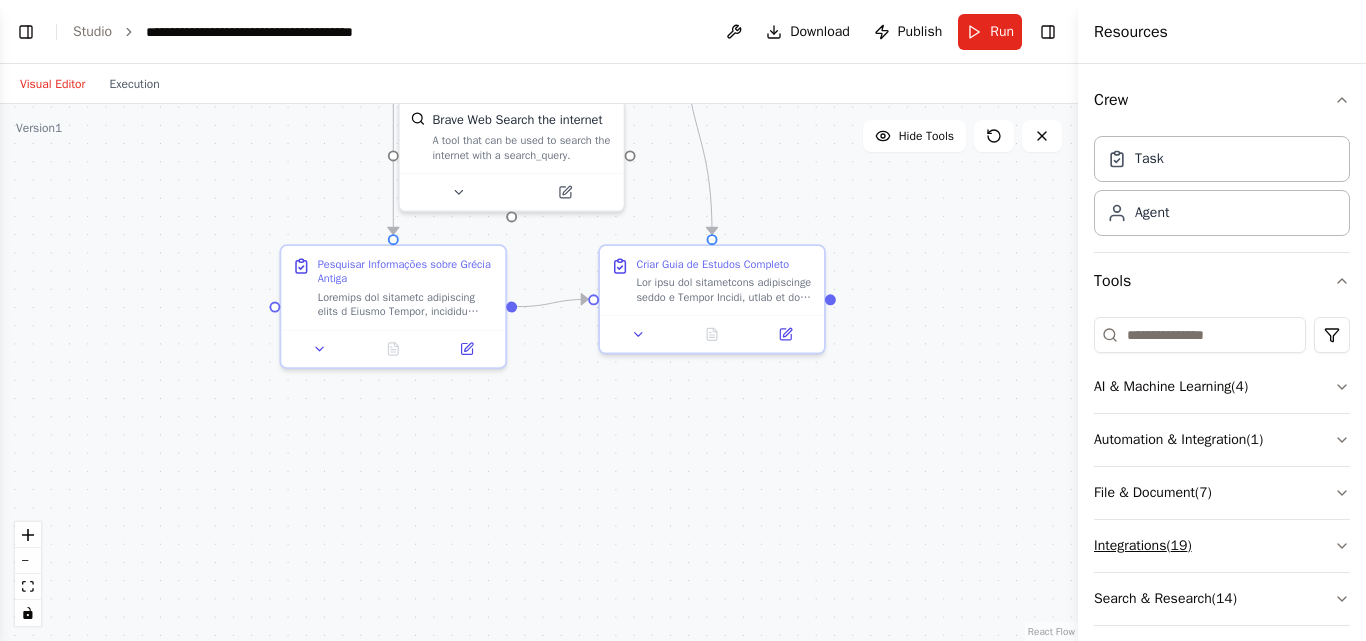 click on "Integrations  ( 19 )" at bounding box center (1222, 546) 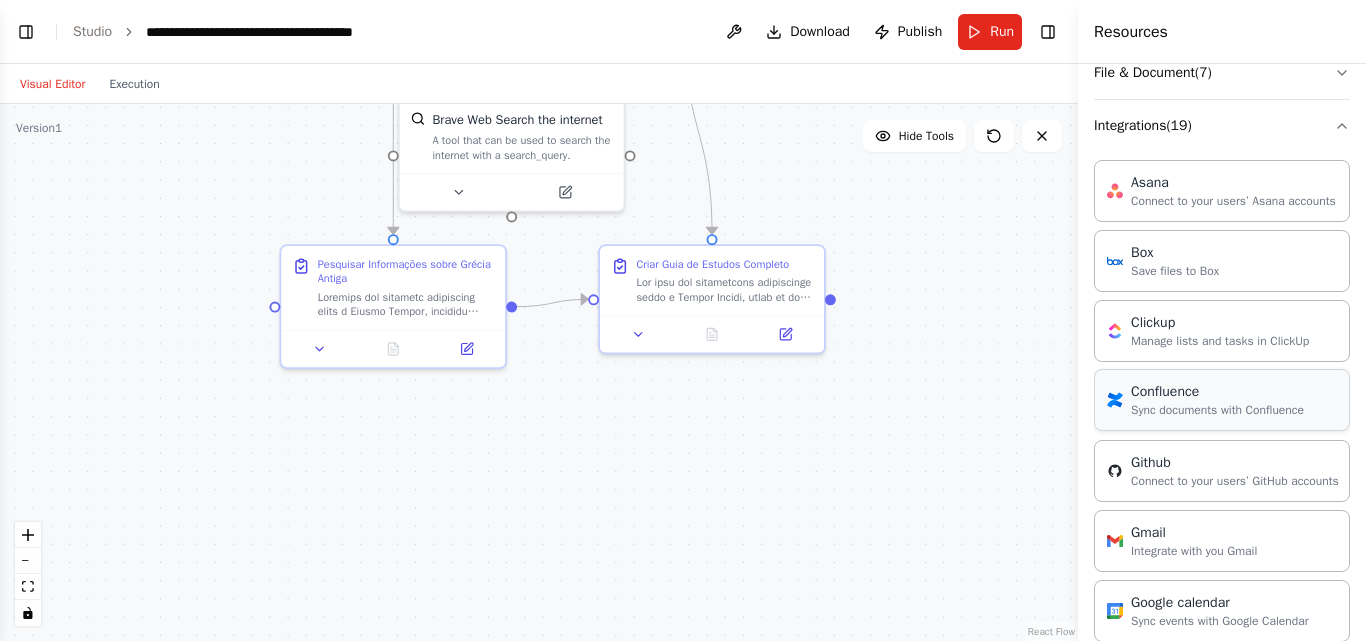 scroll, scrollTop: 100, scrollLeft: 0, axis: vertical 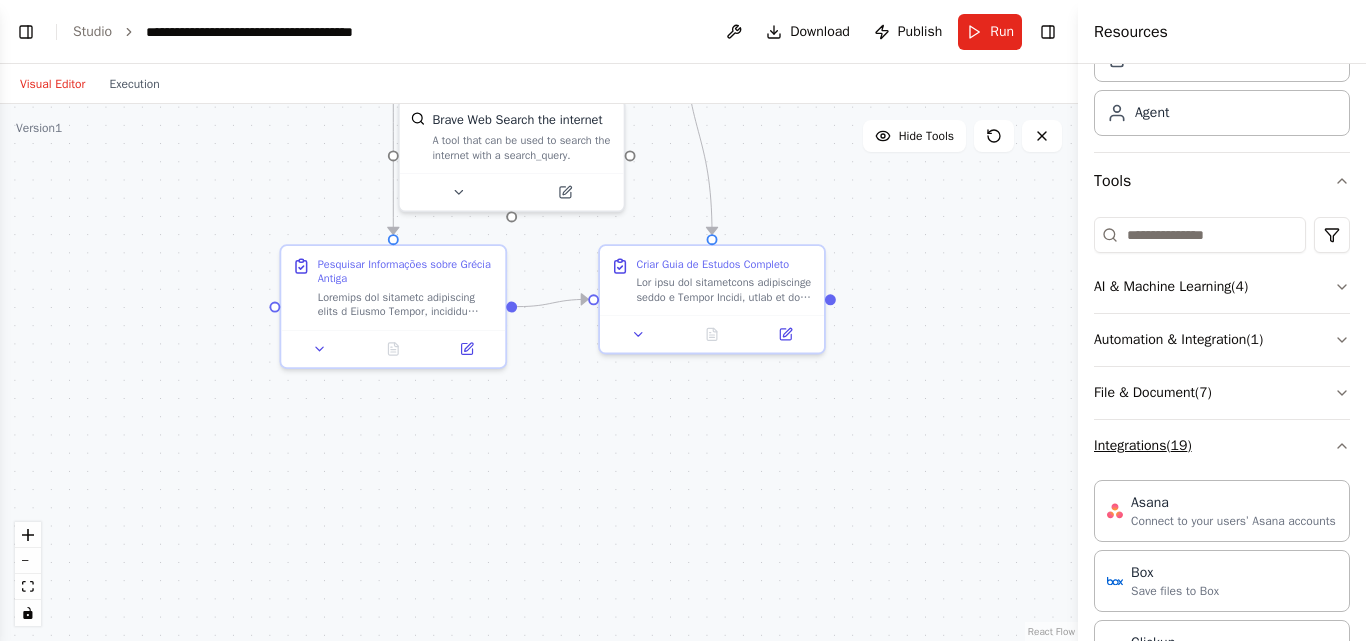 click 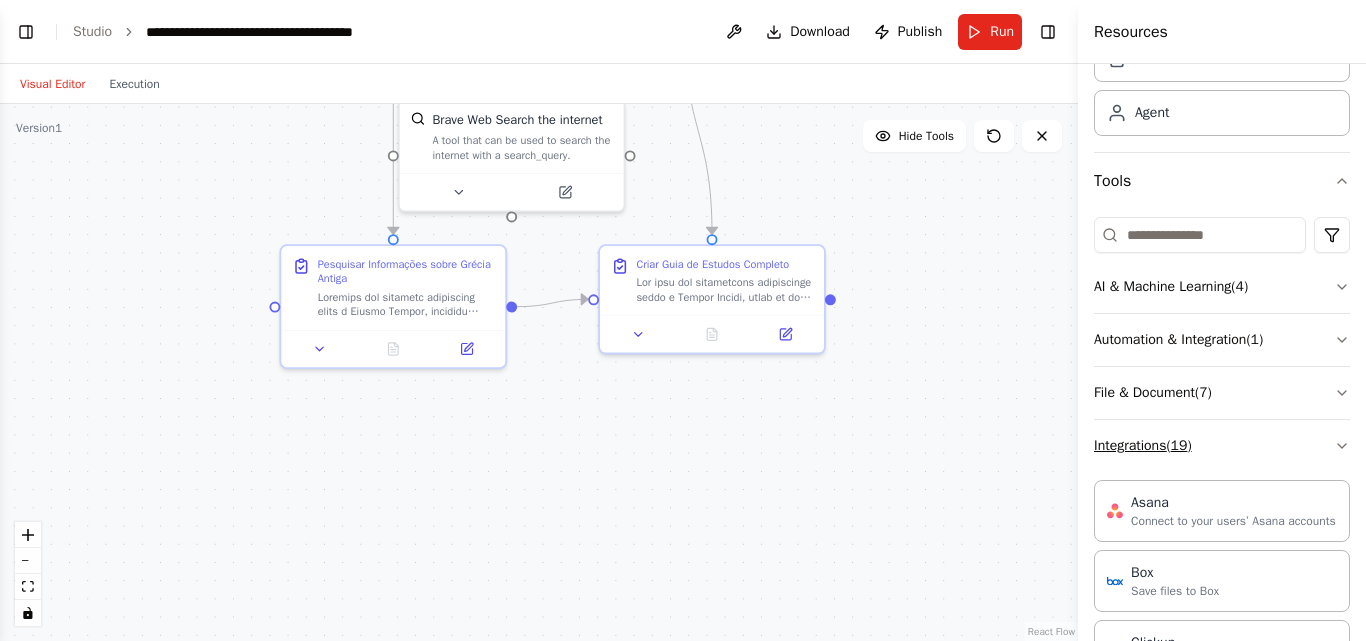 scroll, scrollTop: 70, scrollLeft: 0, axis: vertical 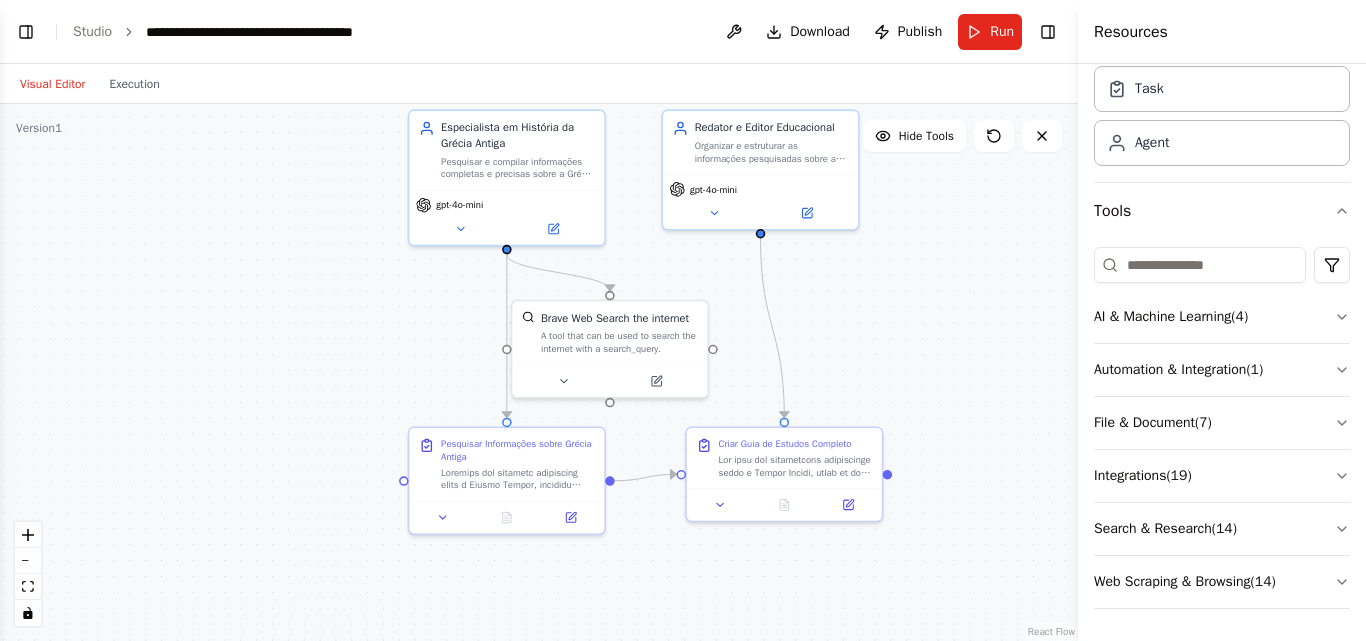 drag, startPoint x: 913, startPoint y: 263, endPoint x: 964, endPoint y: 423, distance: 167.93153 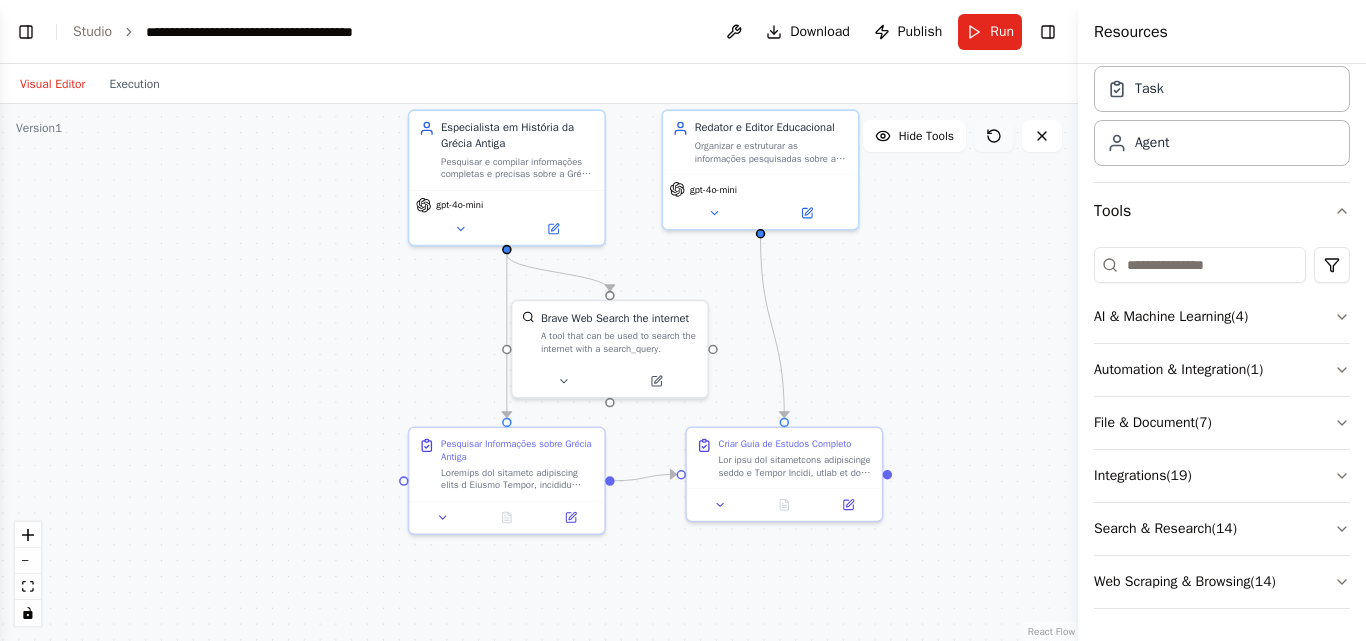 click at bounding box center (994, 136) 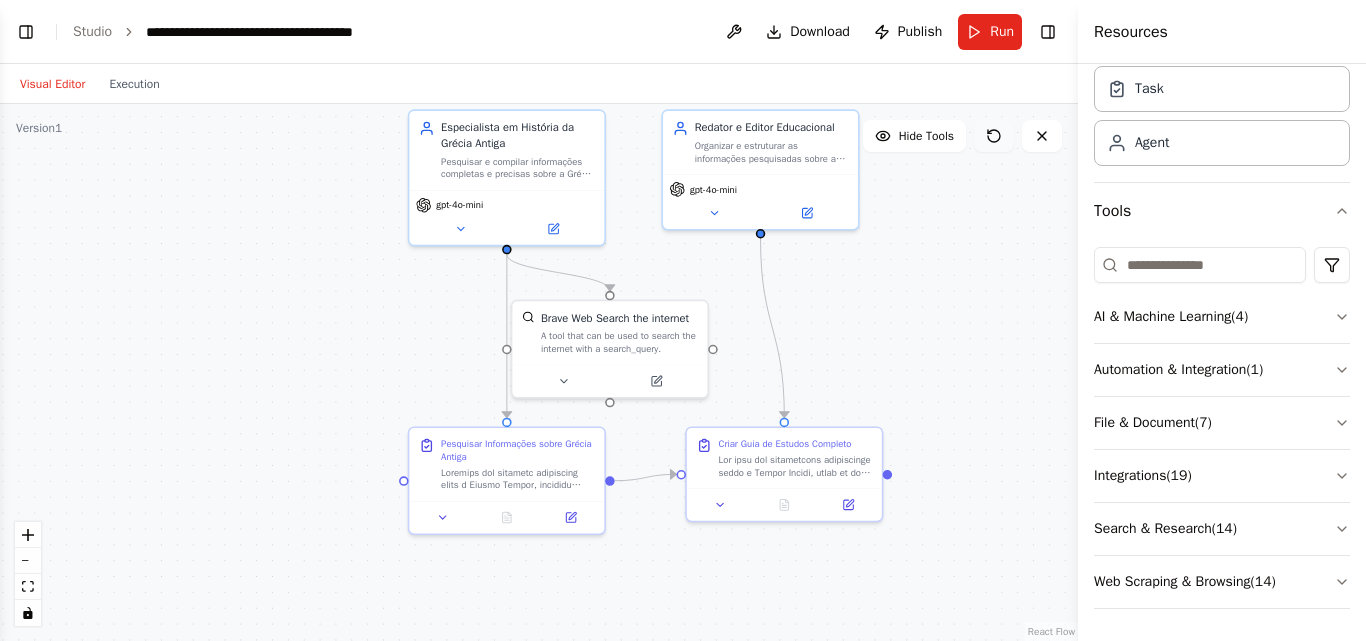 click 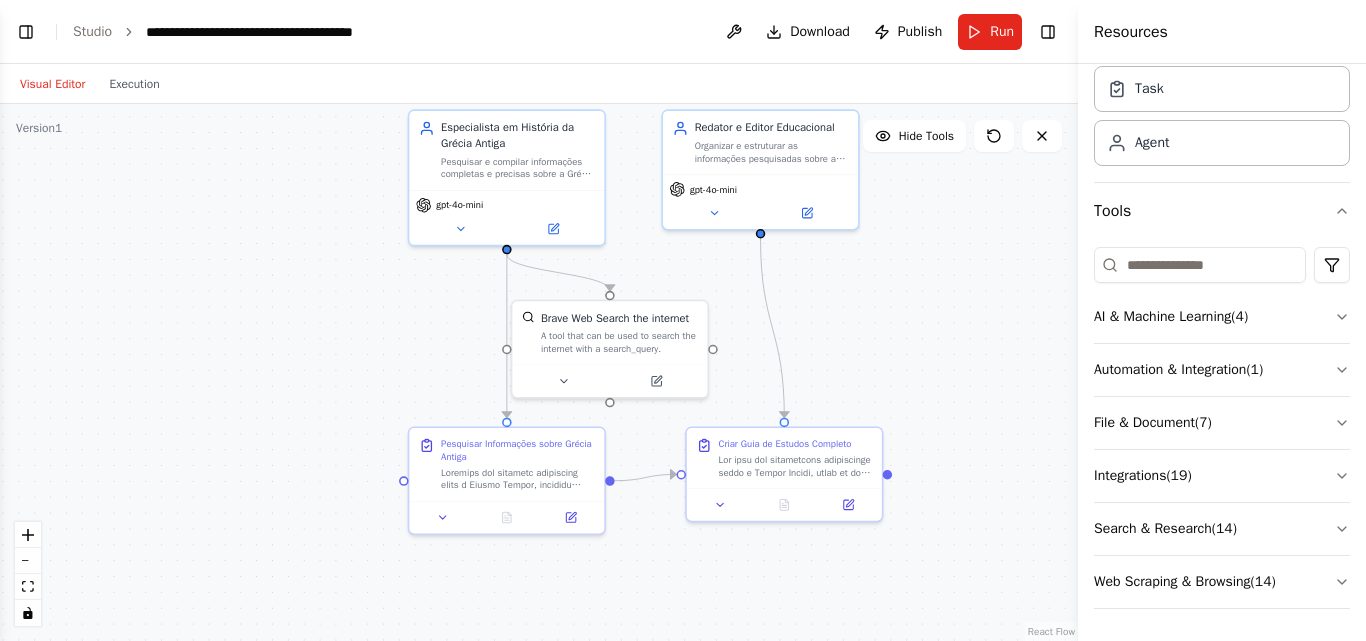 click on "Visual Editor" at bounding box center [52, 84] 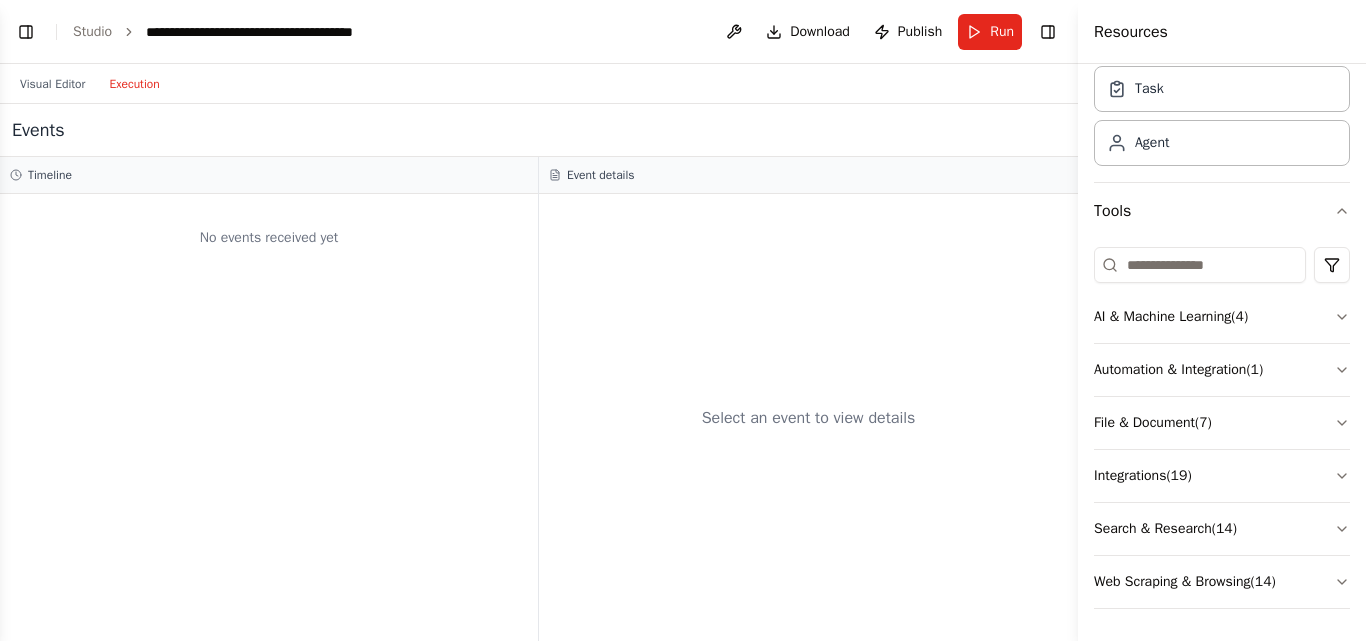 click on "Execution" at bounding box center (134, 84) 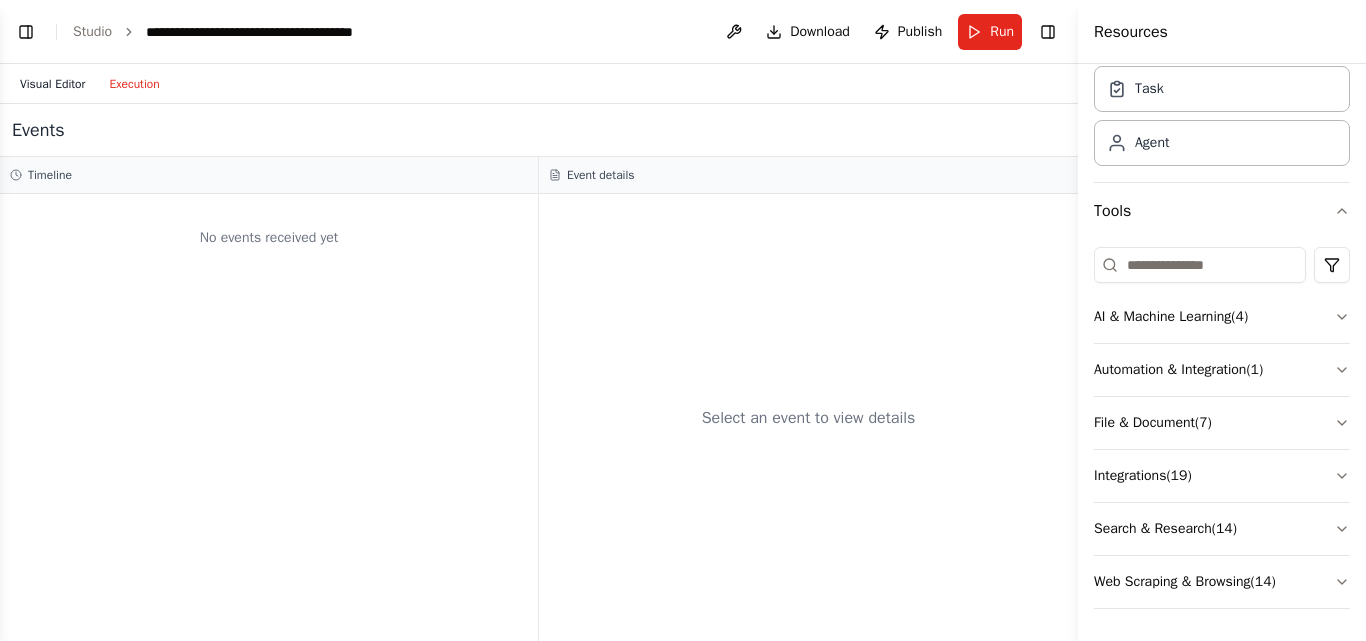 click on "Visual Editor" at bounding box center (52, 84) 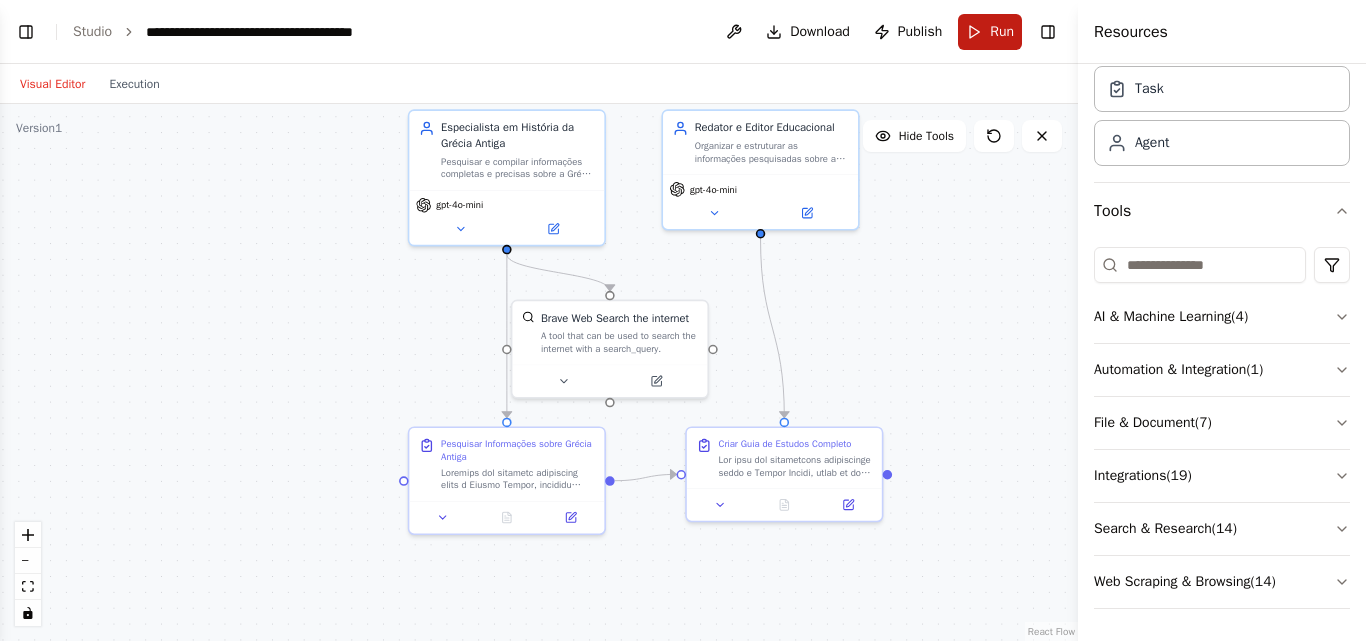click on "Run" at bounding box center [1002, 32] 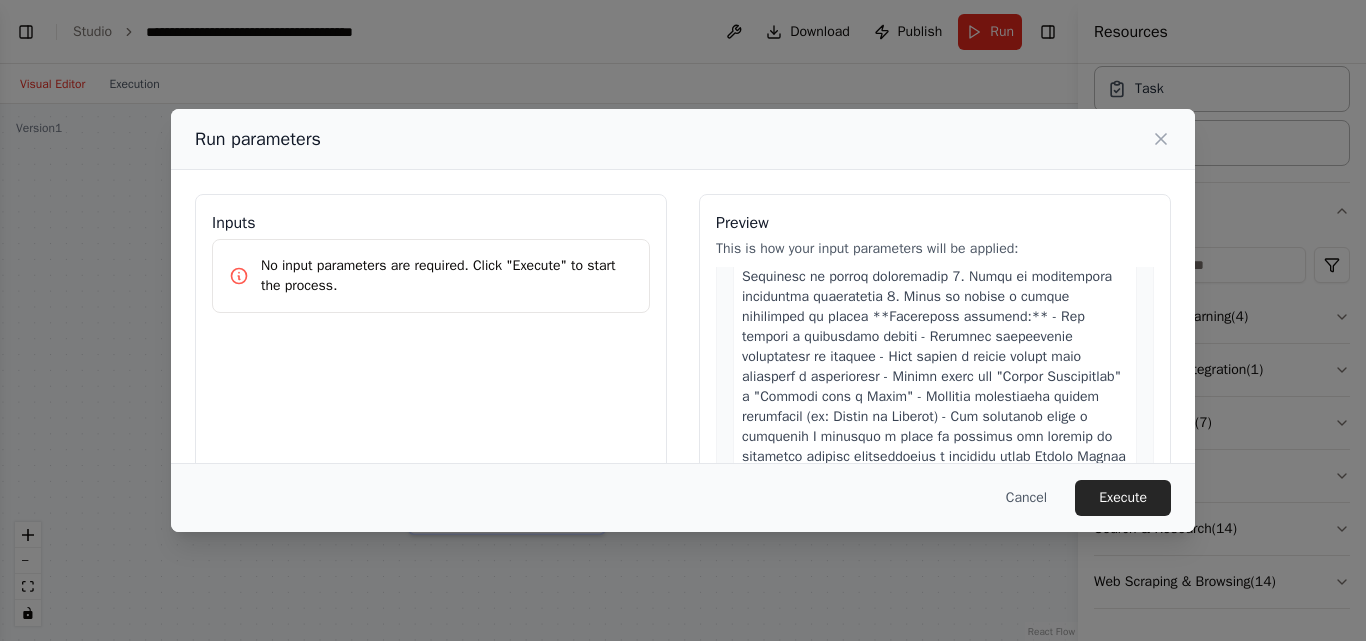 scroll, scrollTop: 1064, scrollLeft: 0, axis: vertical 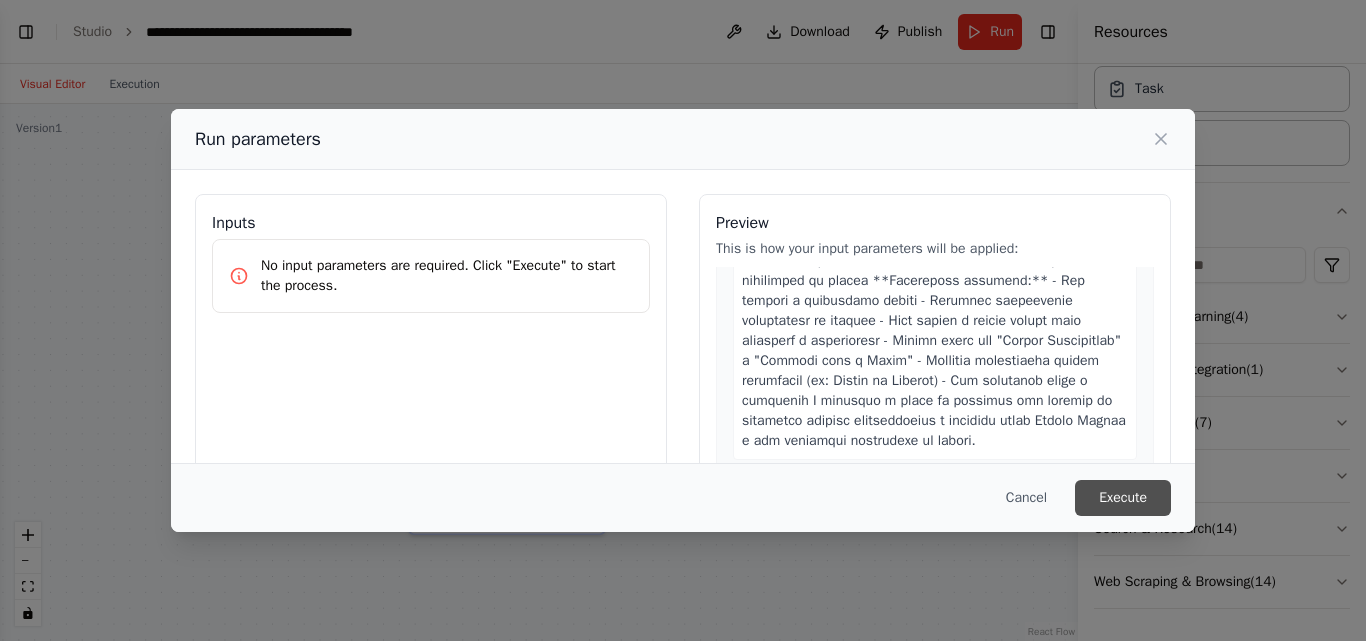 click on "Execute" at bounding box center [1123, 498] 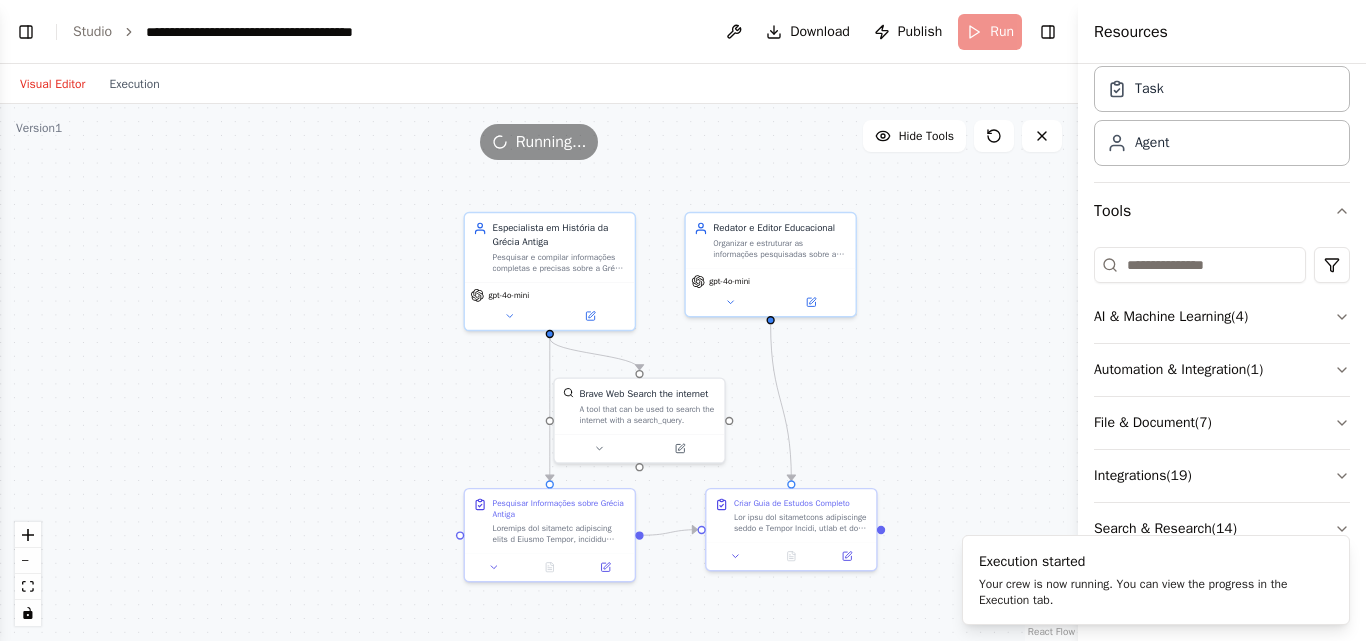 drag, startPoint x: 910, startPoint y: 289, endPoint x: 897, endPoint y: 356, distance: 68.24954 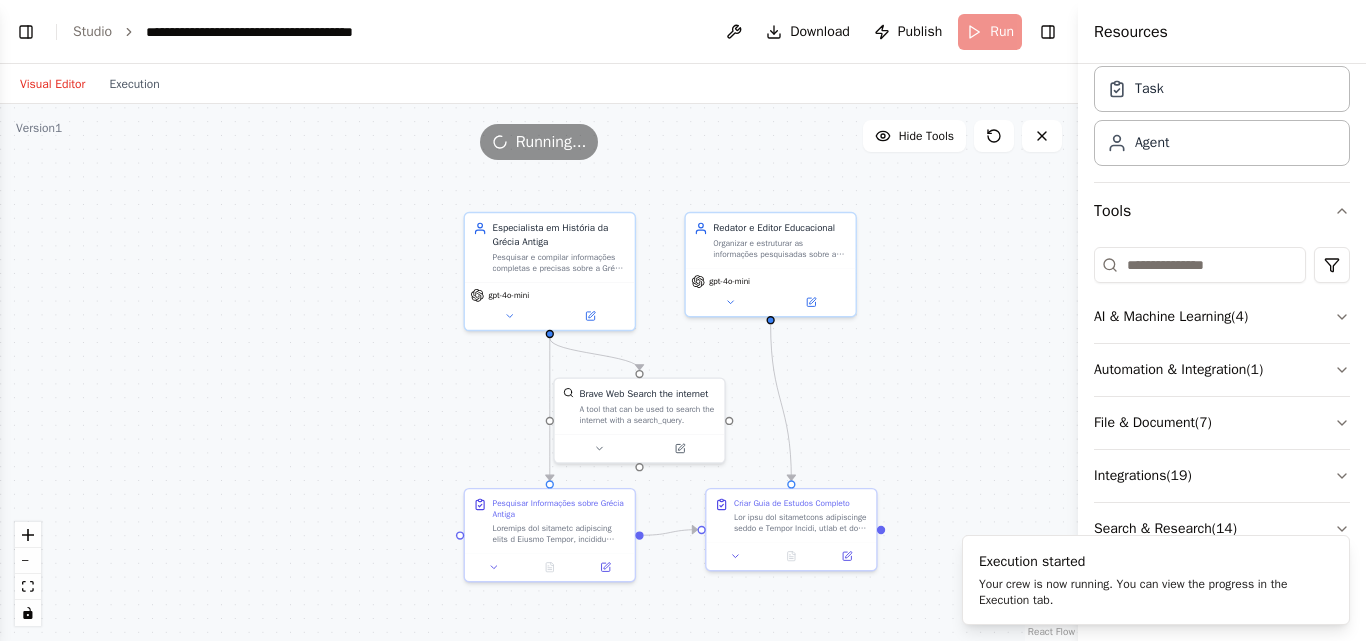 click on ".deletable-edge-delete-btn {
width: 20px;
height: 20px;
border: 0px solid #ffffff;
color: #6b7280;
background-color: #f8fafc;
cursor: pointer;
border-radius: 50%;
font-size: 12px;
padding: 3px;
display: flex;
align-items: center;
justify-content: center;
transition: all 0.2s cubic-bezier(0.4, 0, 0.2, 1);
box-shadow: 0 2px 4px rgba(0, 0, 0, 0.1);
}
.deletable-edge-delete-btn:hover {
background-color: #ef4444;
color: #ffffff;
border-color: #dc2626;
transform: scale(1.1);
box-shadow: 0 4px 12px rgba(239, 68, 68, 0.4);
}
.deletable-edge-delete-btn:active {
transform: scale(0.95);
box-shadow: 0 2px 4px rgba(239, 68, 68, 0.3);
}
Especialista em História da Grécia Antiga gpt-4o-mini gpt-4o-mini" at bounding box center [539, 372] 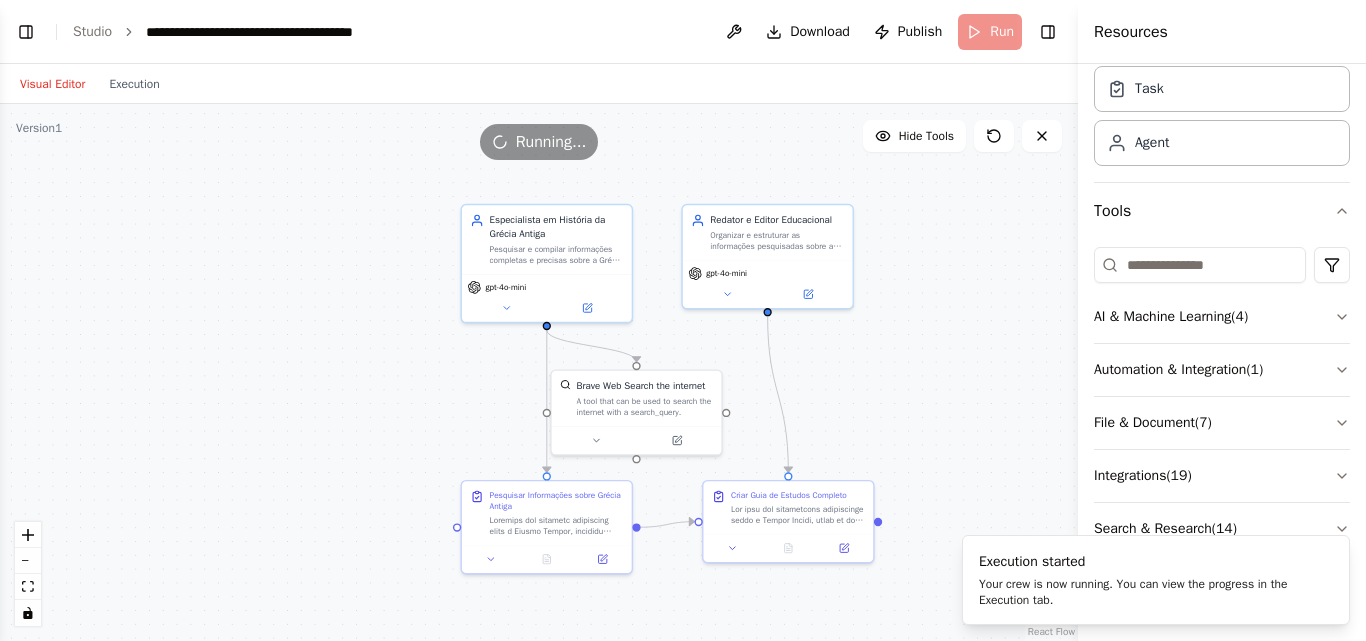 drag, startPoint x: 894, startPoint y: 348, endPoint x: 890, endPoint y: 335, distance: 13.601471 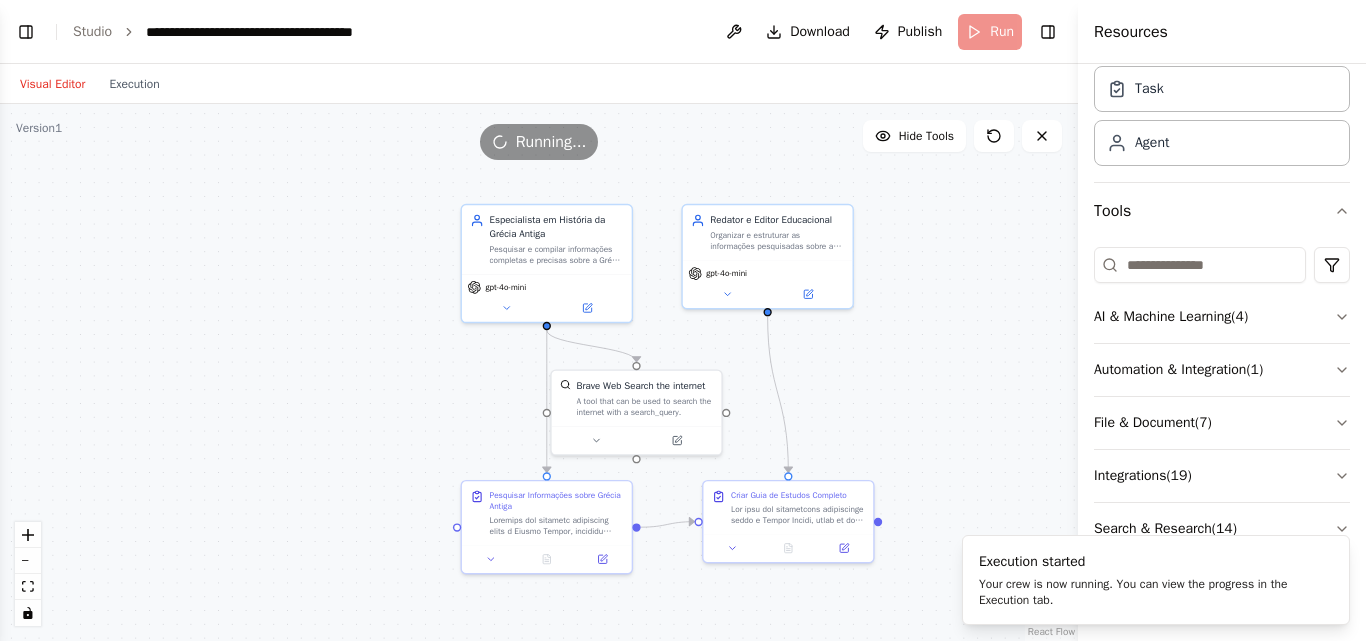 click on ".deletable-edge-delete-btn {
width: 20px;
height: 20px;
border: 0px solid #ffffff;
color: #6b7280;
background-color: #f8fafc;
cursor: pointer;
border-radius: 50%;
font-size: 12px;
padding: 3px;
display: flex;
align-items: center;
justify-content: center;
transition: all 0.2s cubic-bezier(0.4, 0, 0.2, 1);
box-shadow: 0 2px 4px rgba(0, 0, 0, 0.1);
}
.deletable-edge-delete-btn:hover {
background-color: #ef4444;
color: #ffffff;
border-color: #dc2626;
transform: scale(1.1);
box-shadow: 0 4px 12px rgba(239, 68, 68, 0.4);
}
.deletable-edge-delete-btn:active {
transform: scale(0.95);
box-shadow: 0 2px 4px rgba(239, 68, 68, 0.3);
}
Especialista em História da Grécia Antiga gpt-4o-mini gpt-4o-mini" at bounding box center (539, 372) 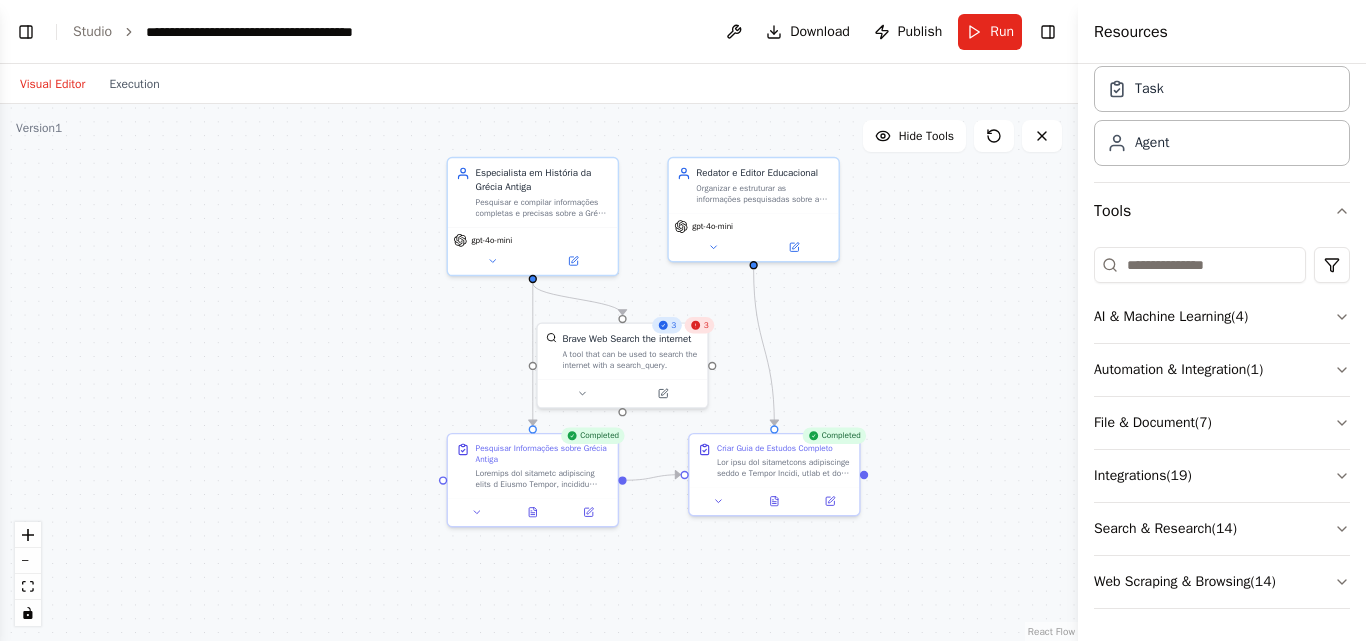 drag, startPoint x: 969, startPoint y: 436, endPoint x: 960, endPoint y: 410, distance: 27.513634 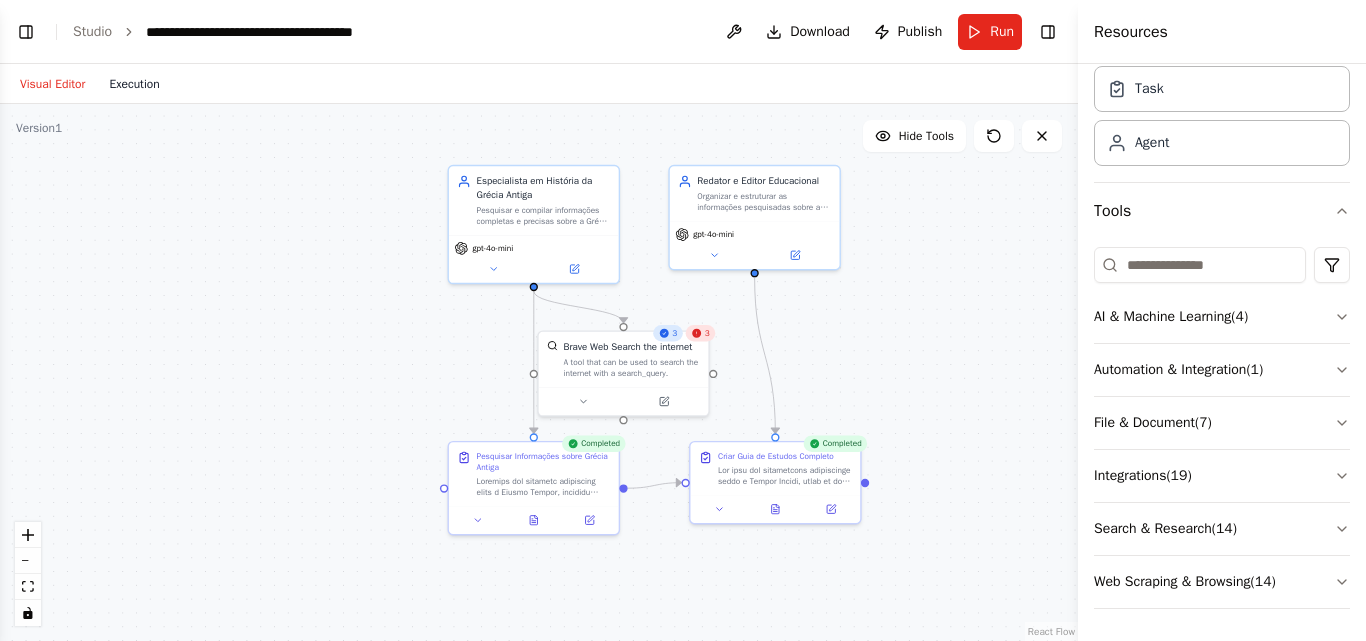 click on "Execution" at bounding box center [134, 84] 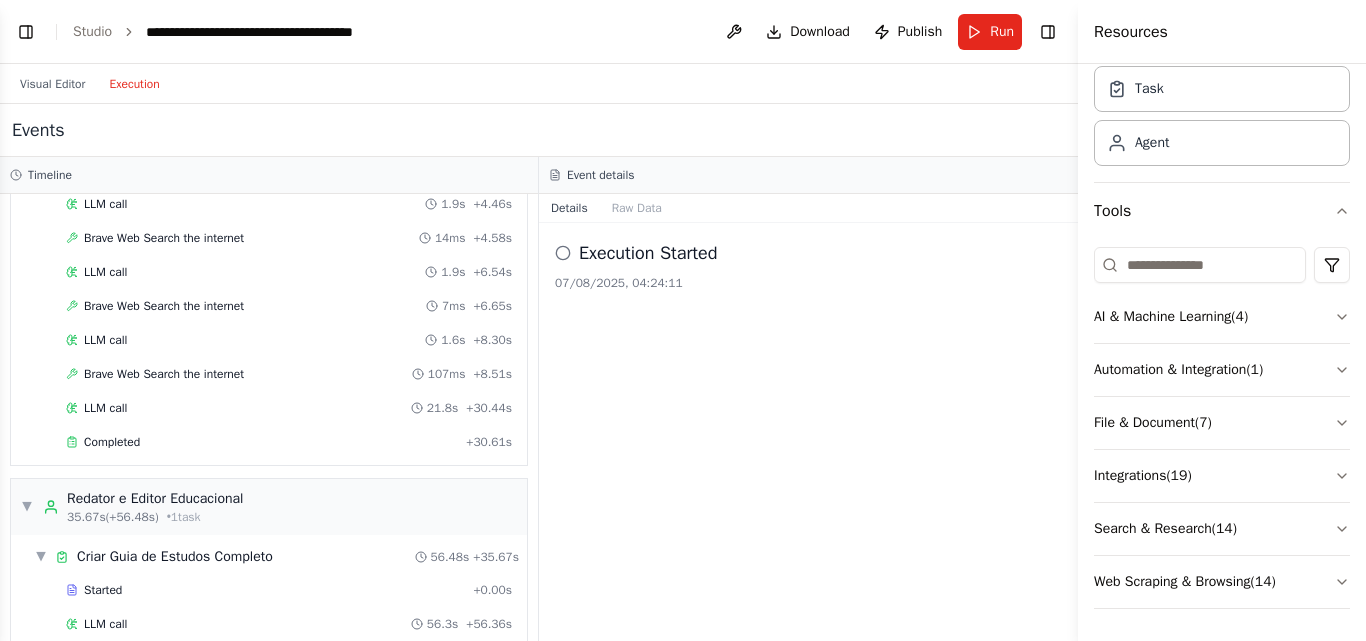 scroll, scrollTop: 399, scrollLeft: 0, axis: vertical 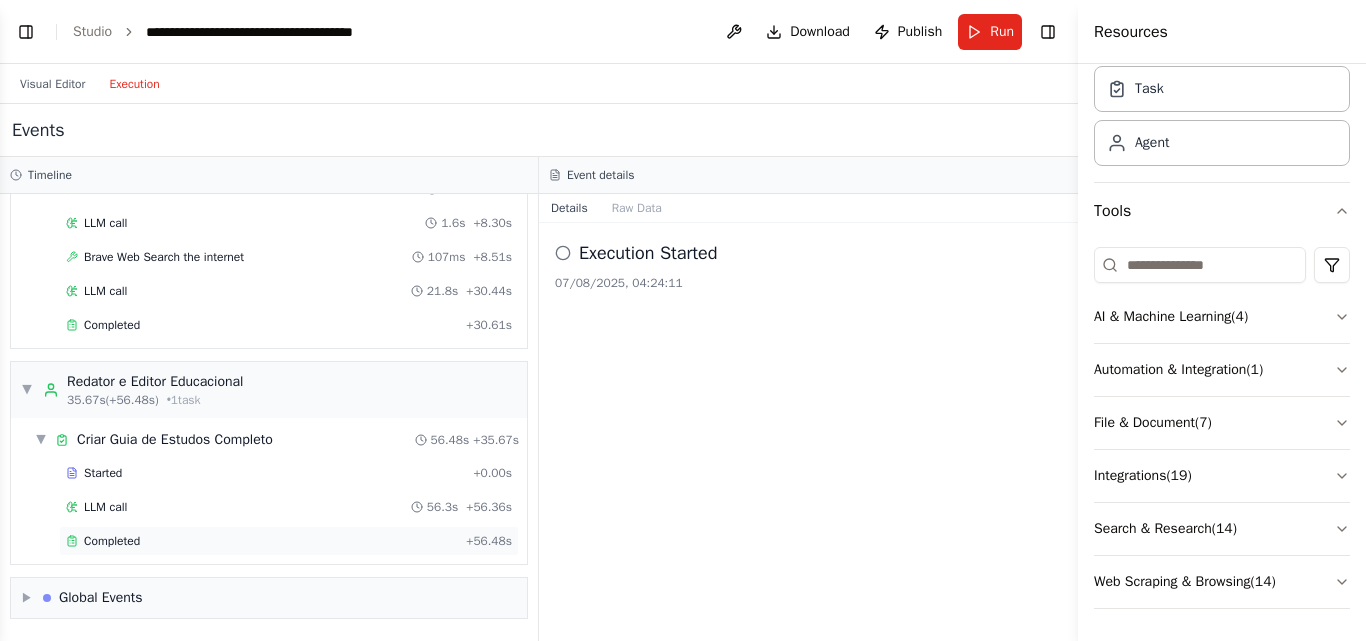click on "Completed" at bounding box center (262, 541) 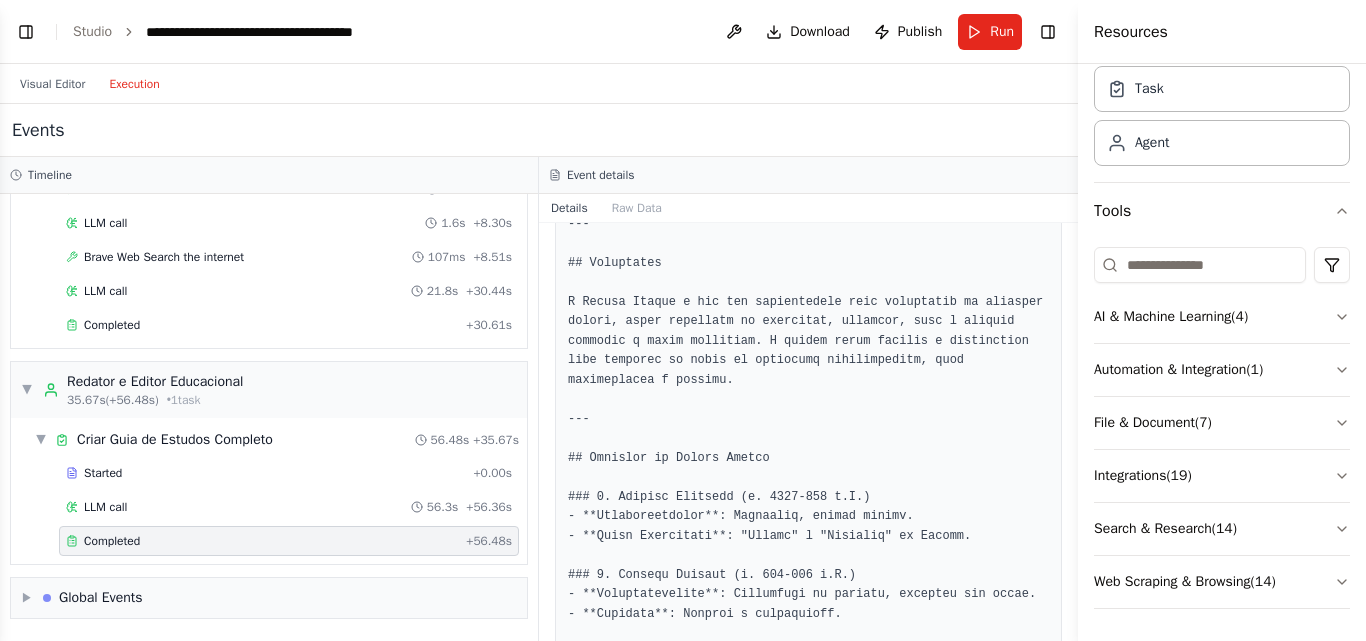 scroll, scrollTop: 558, scrollLeft: 0, axis: vertical 